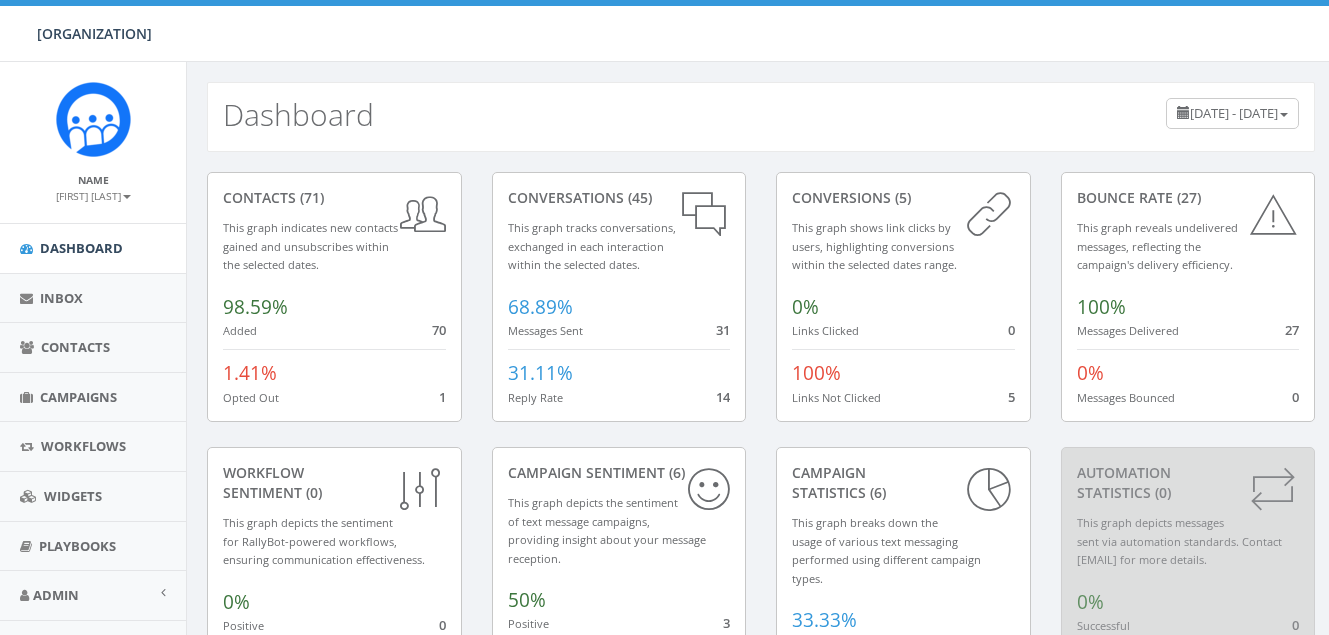scroll, scrollTop: 0, scrollLeft: 0, axis: both 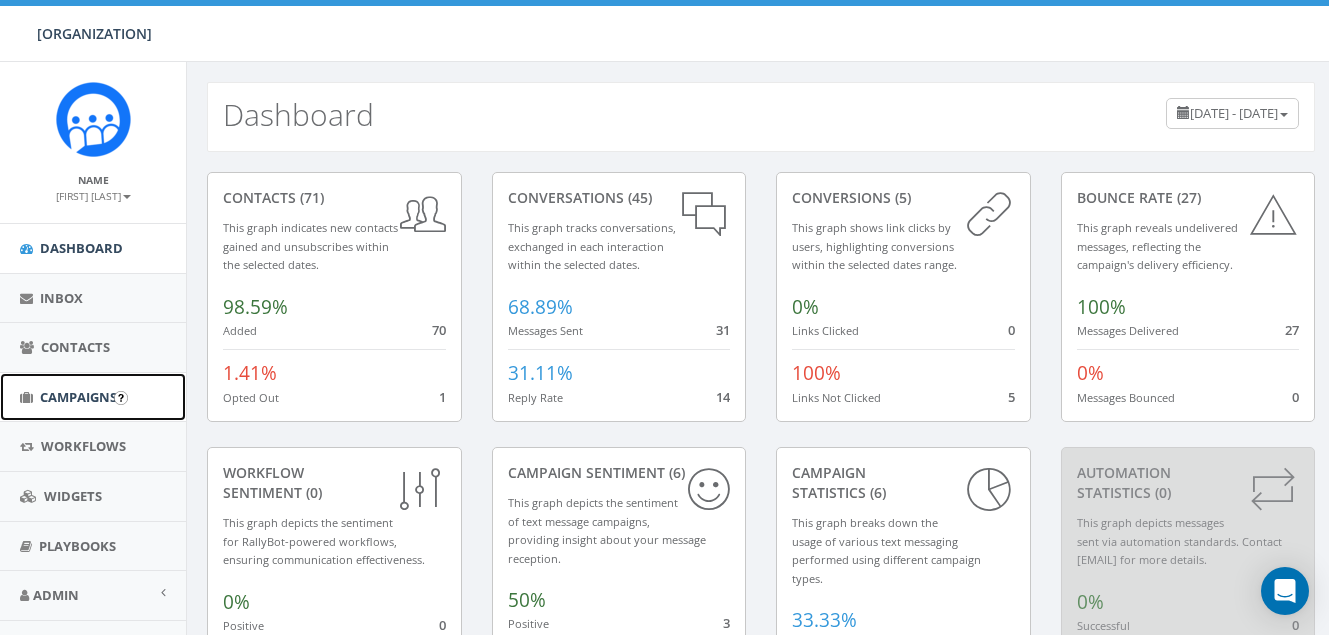 click on "Campaigns" at bounding box center (78, 397) 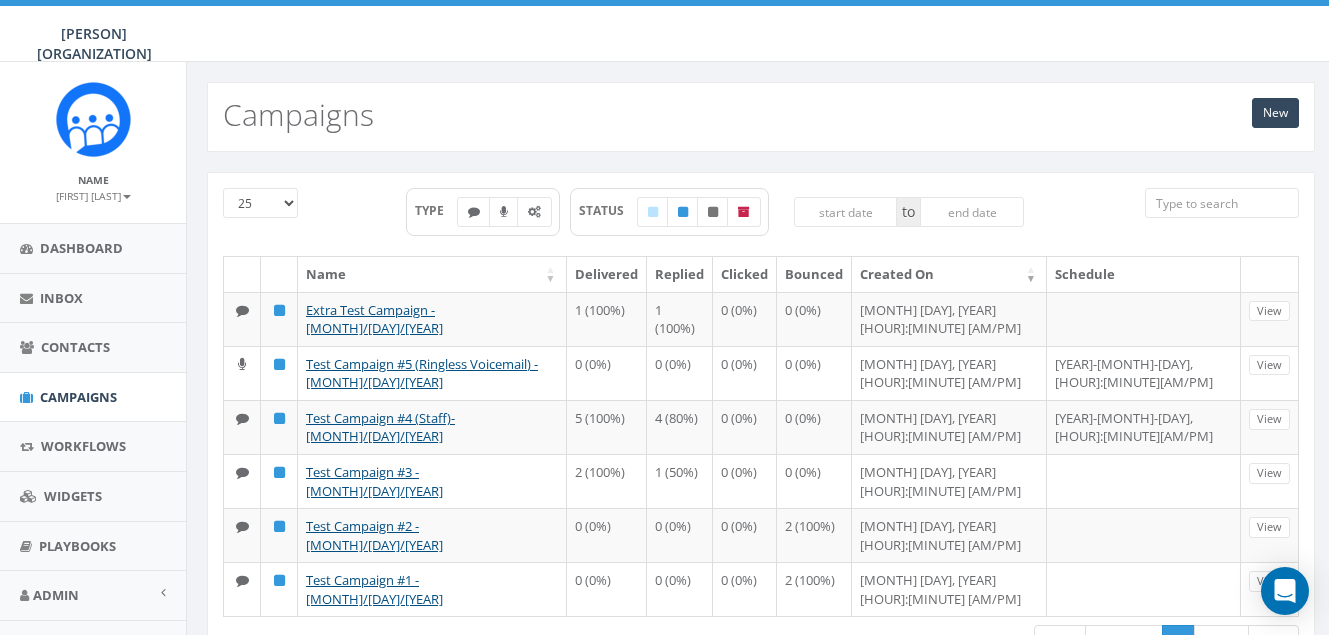 scroll, scrollTop: 0, scrollLeft: 0, axis: both 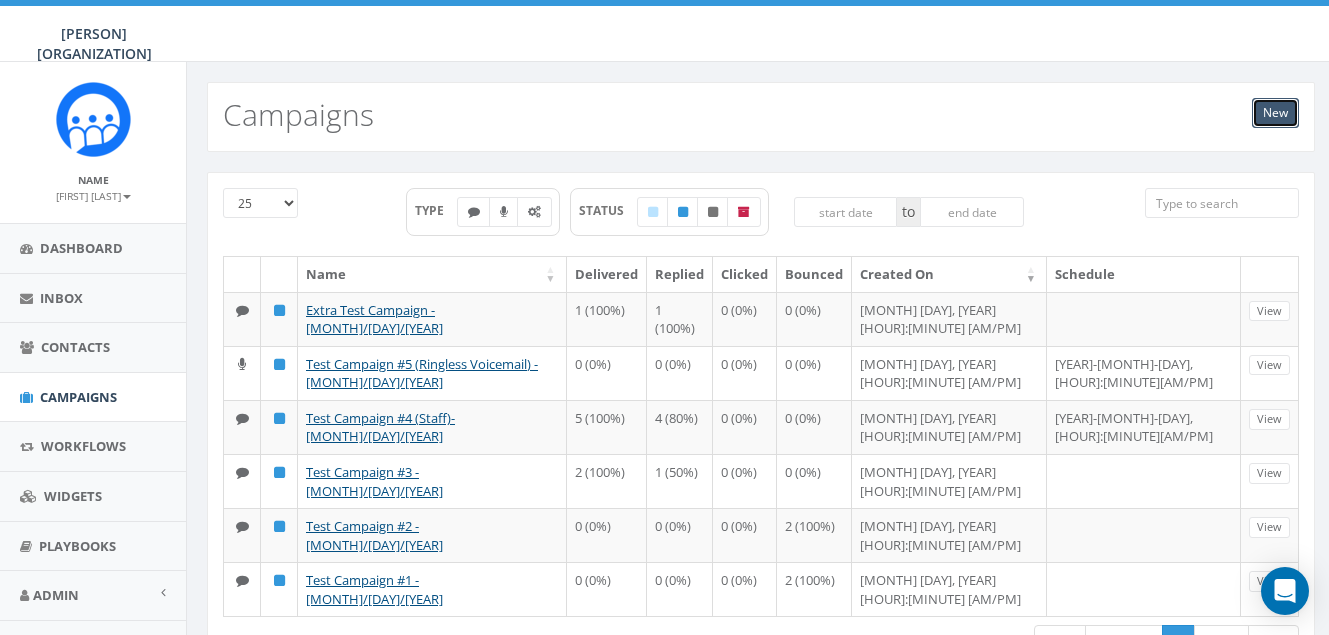 click on "New" at bounding box center (1275, 113) 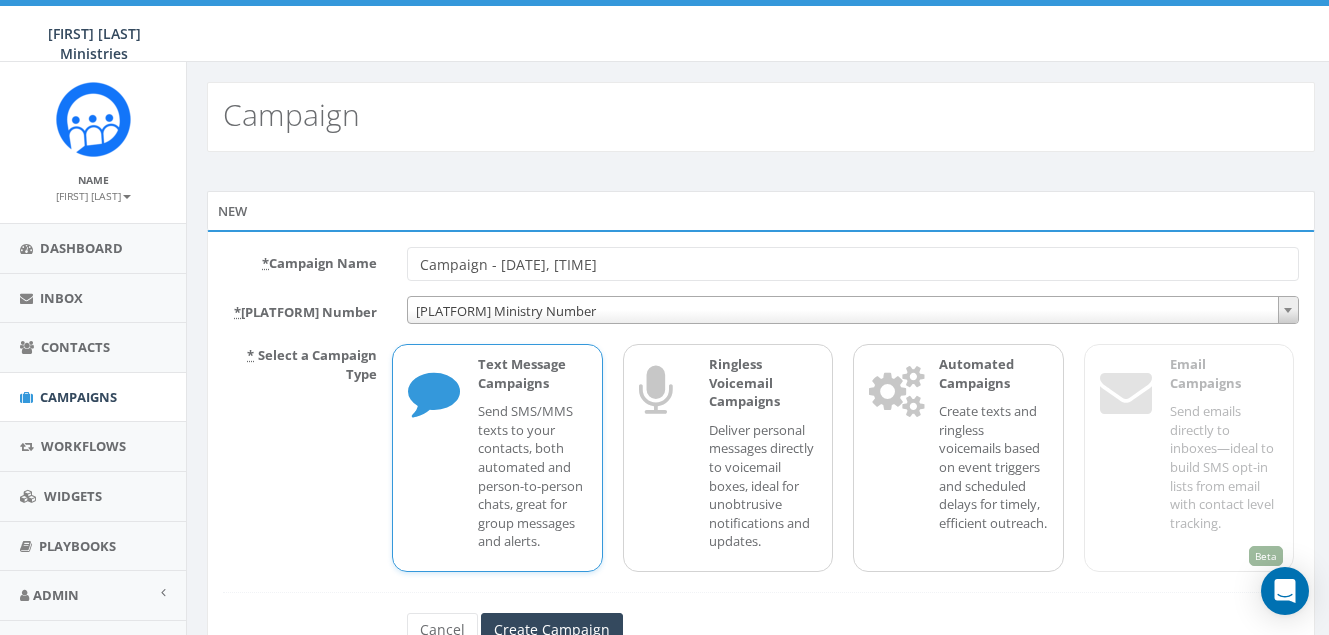 scroll, scrollTop: 0, scrollLeft: 0, axis: both 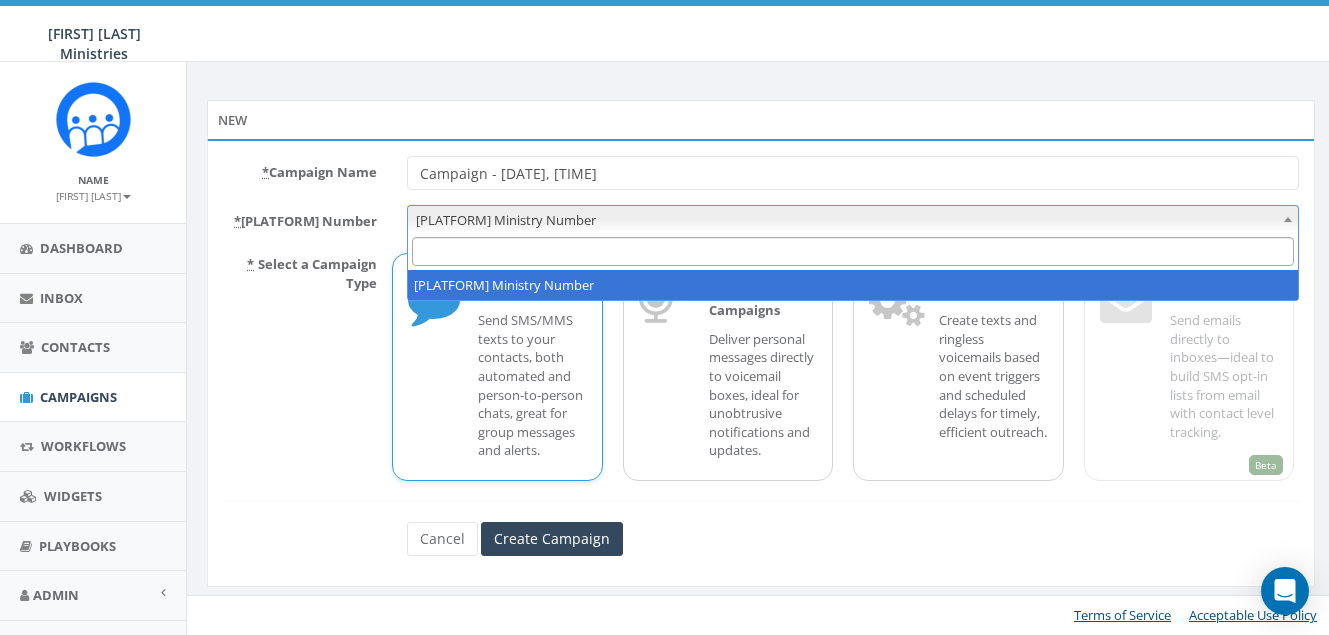 click at bounding box center [1288, 219] 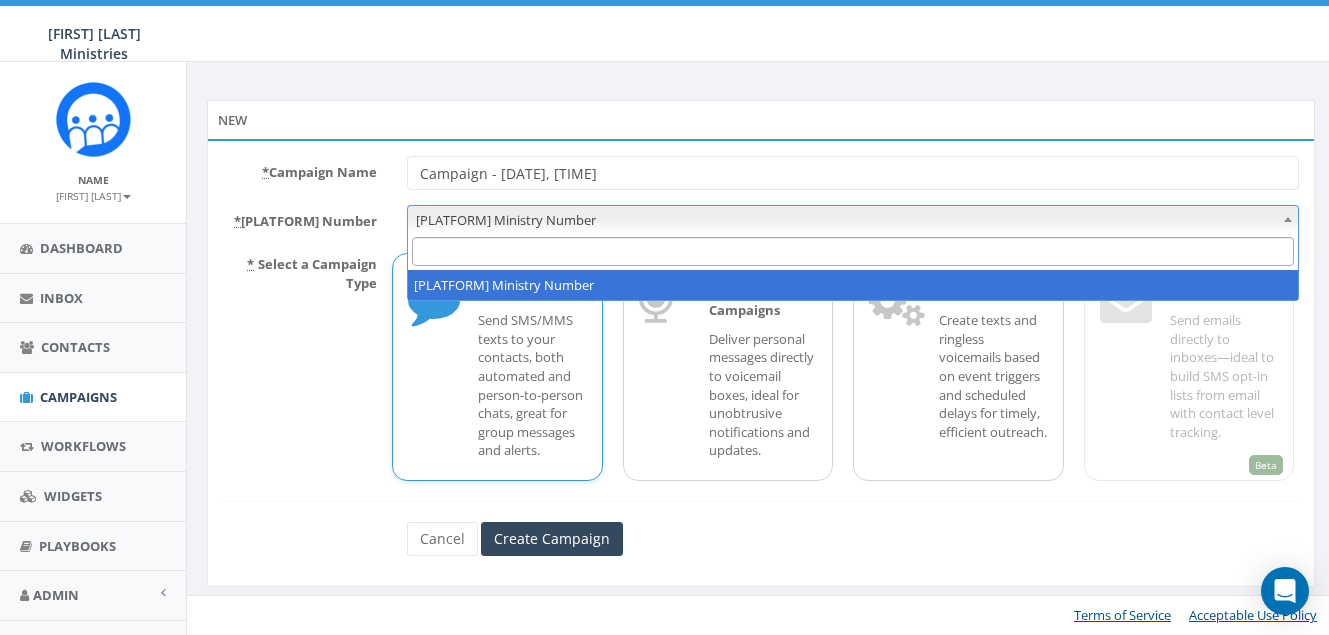 click at bounding box center [1288, 219] 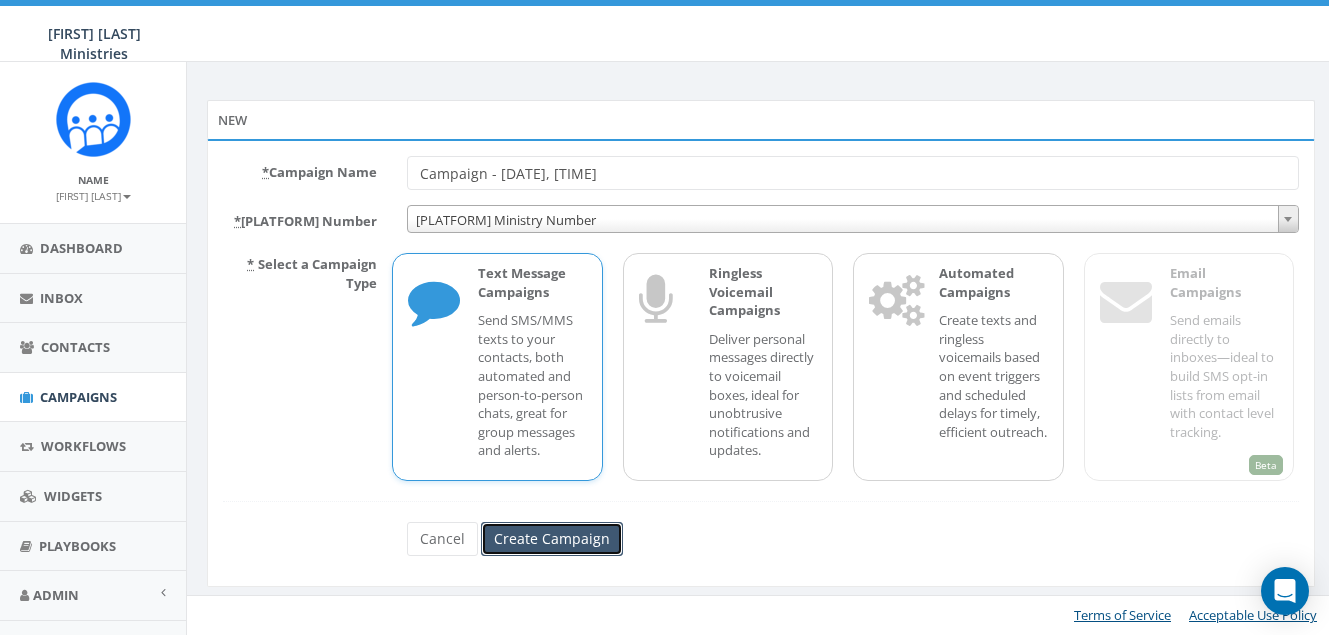 click on "Create Campaign" at bounding box center [552, 539] 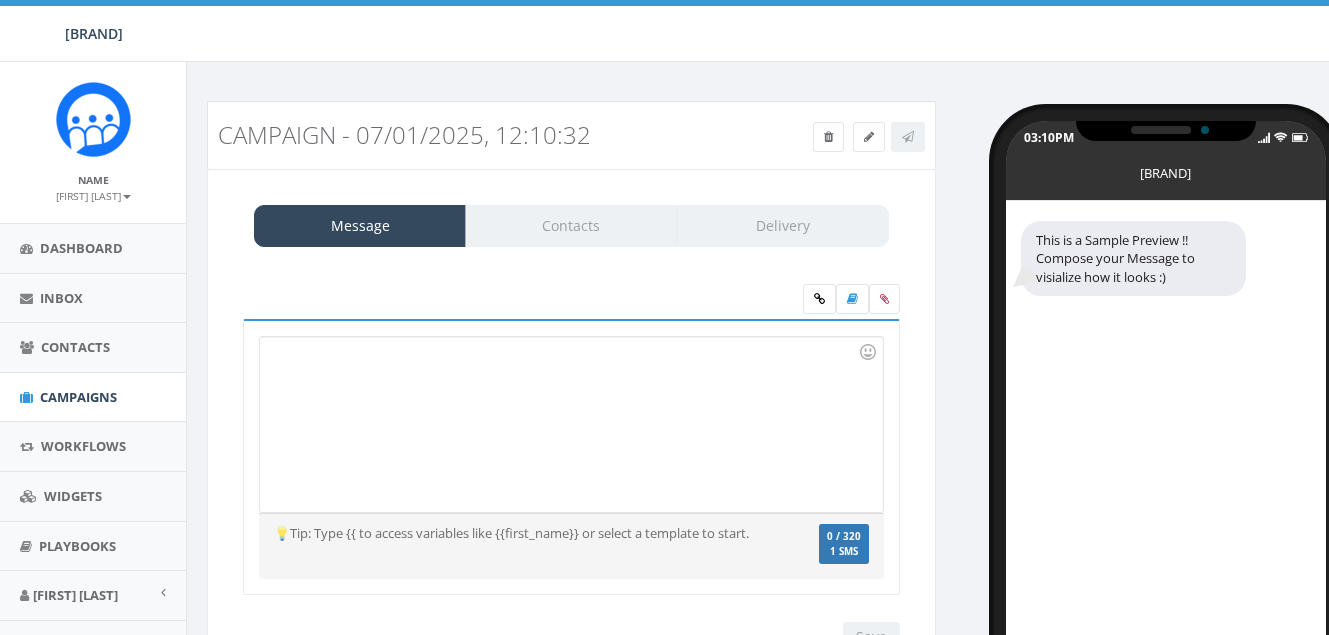 scroll, scrollTop: 0, scrollLeft: 0, axis: both 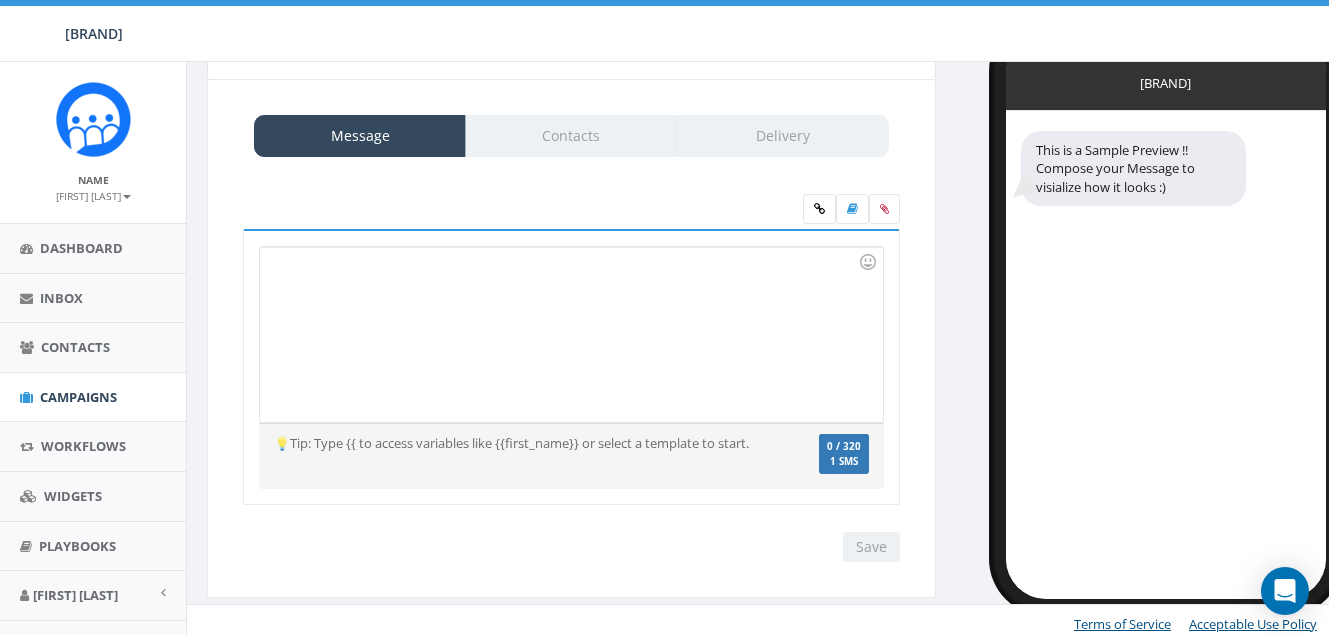 click on "Message Contacts Delivery" at bounding box center (571, 136) 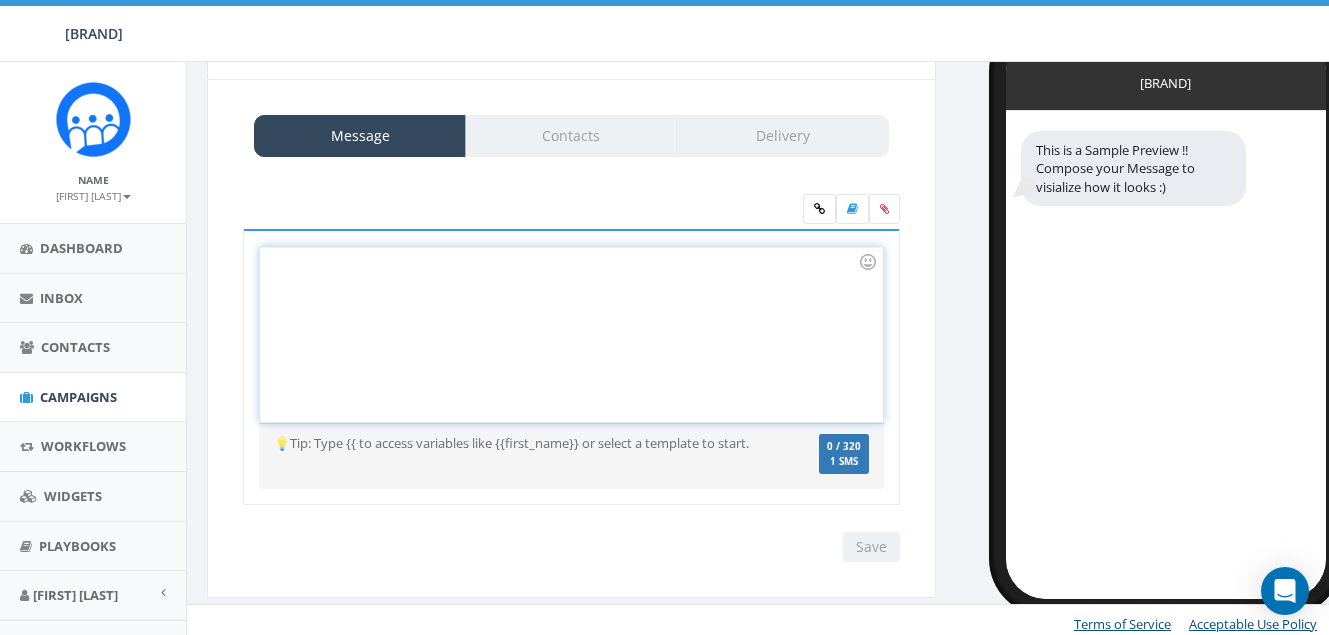 click at bounding box center (571, 334) 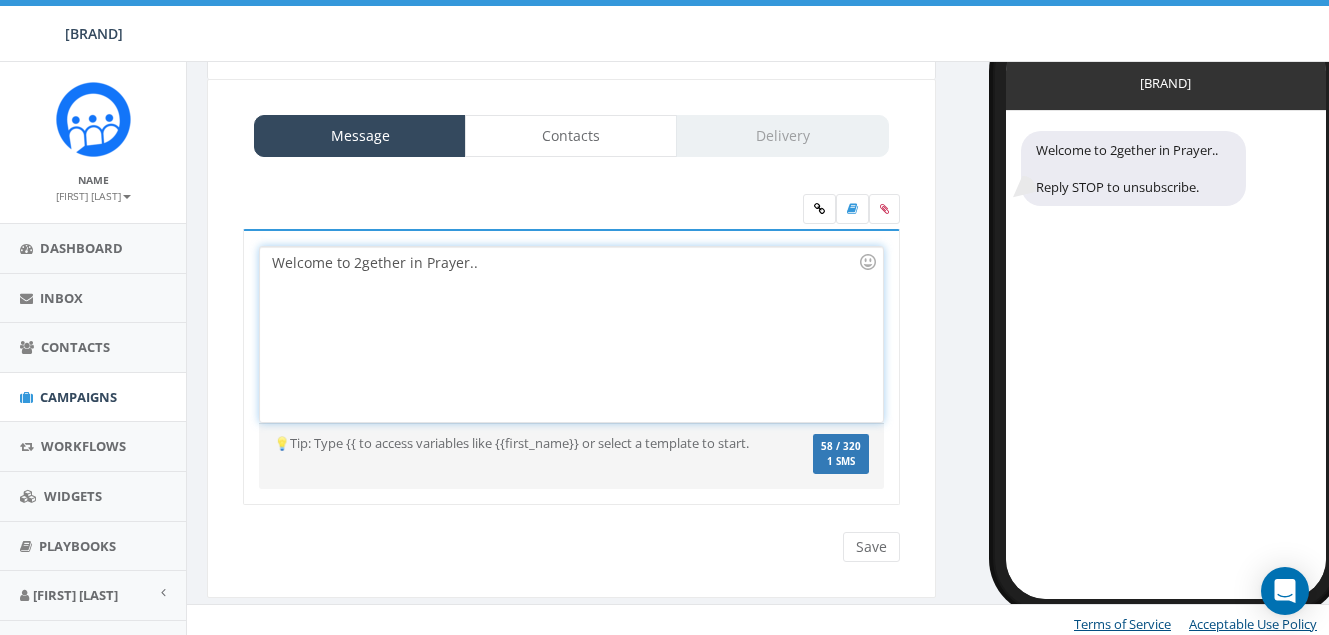 click on "Welcome to 2gether in Prayer.." at bounding box center (571, 334) 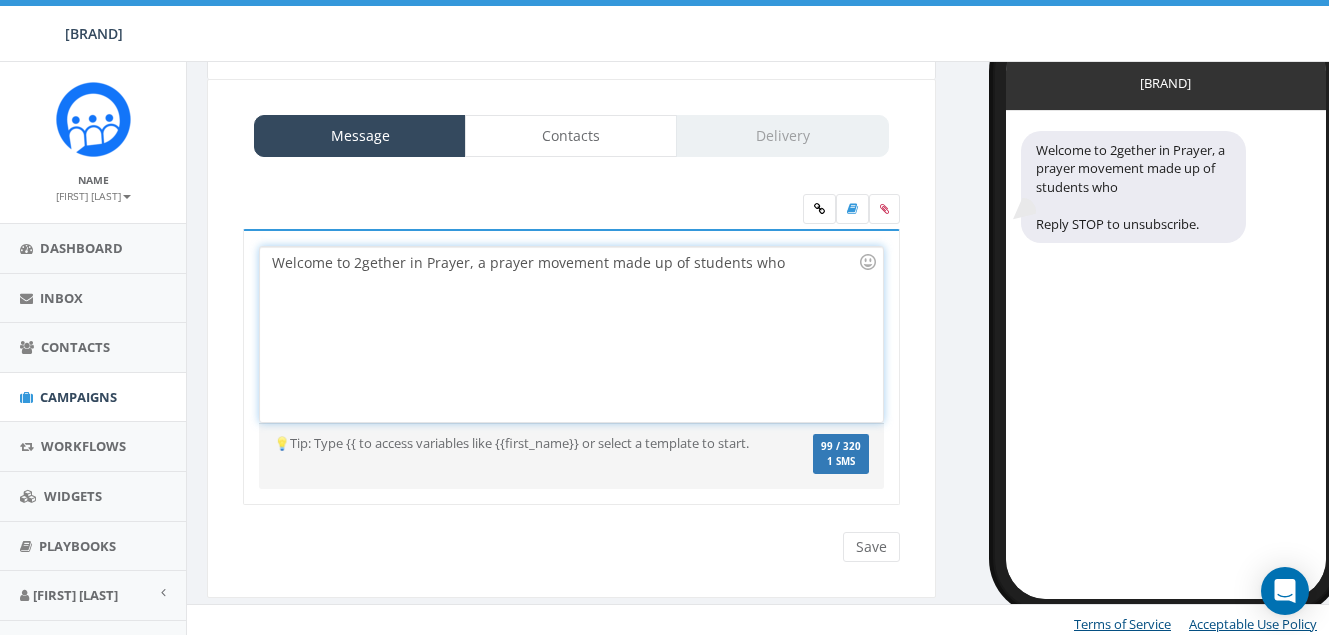 click on "Welcome to 2gether in Prayer, a prayer movement made up of students who" at bounding box center [571, 334] 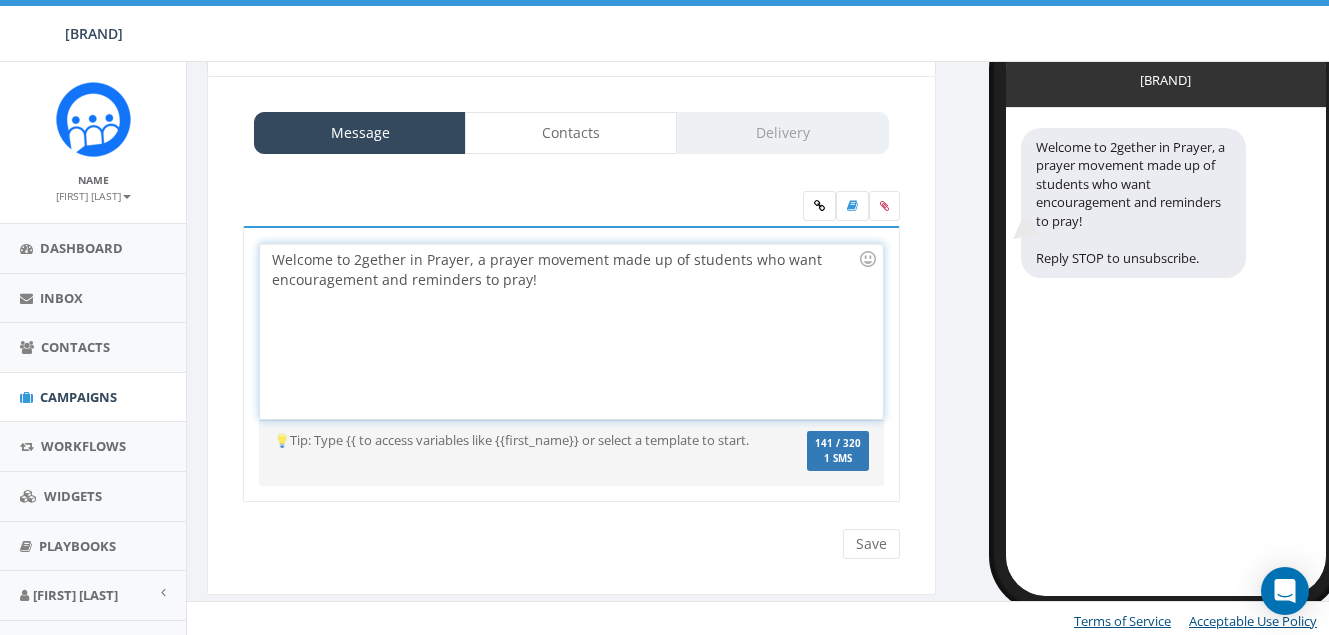 scroll, scrollTop: 98, scrollLeft: 0, axis: vertical 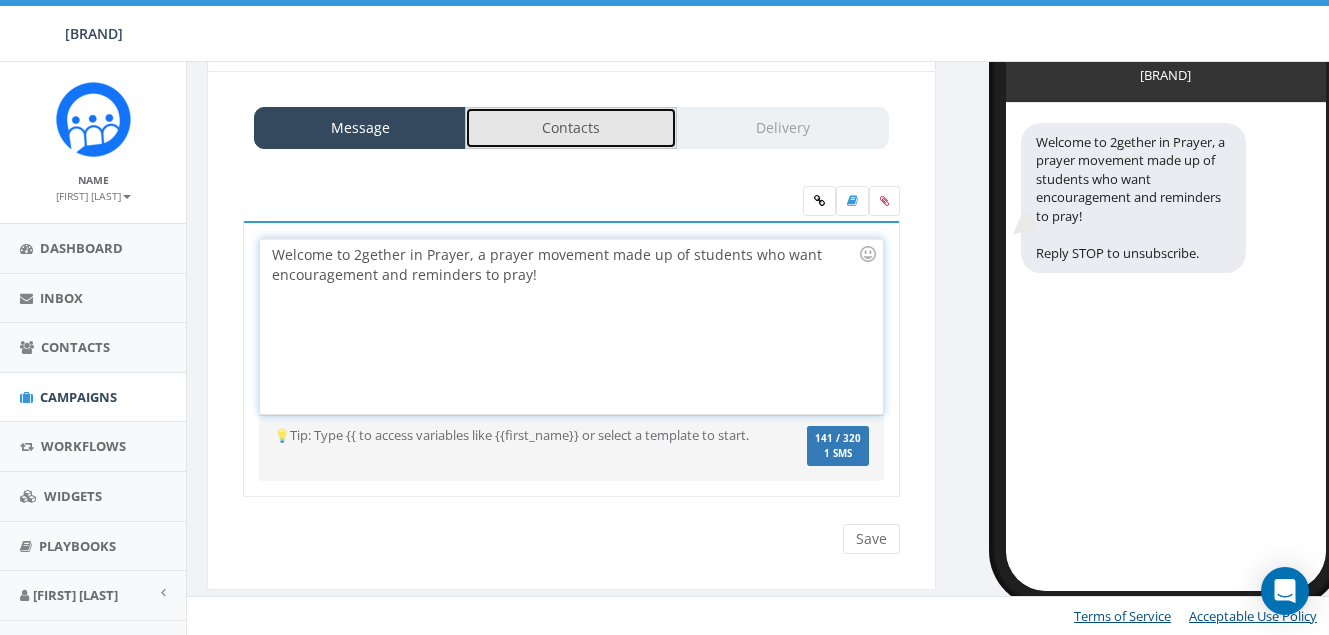 click on "Contacts" at bounding box center [571, 128] 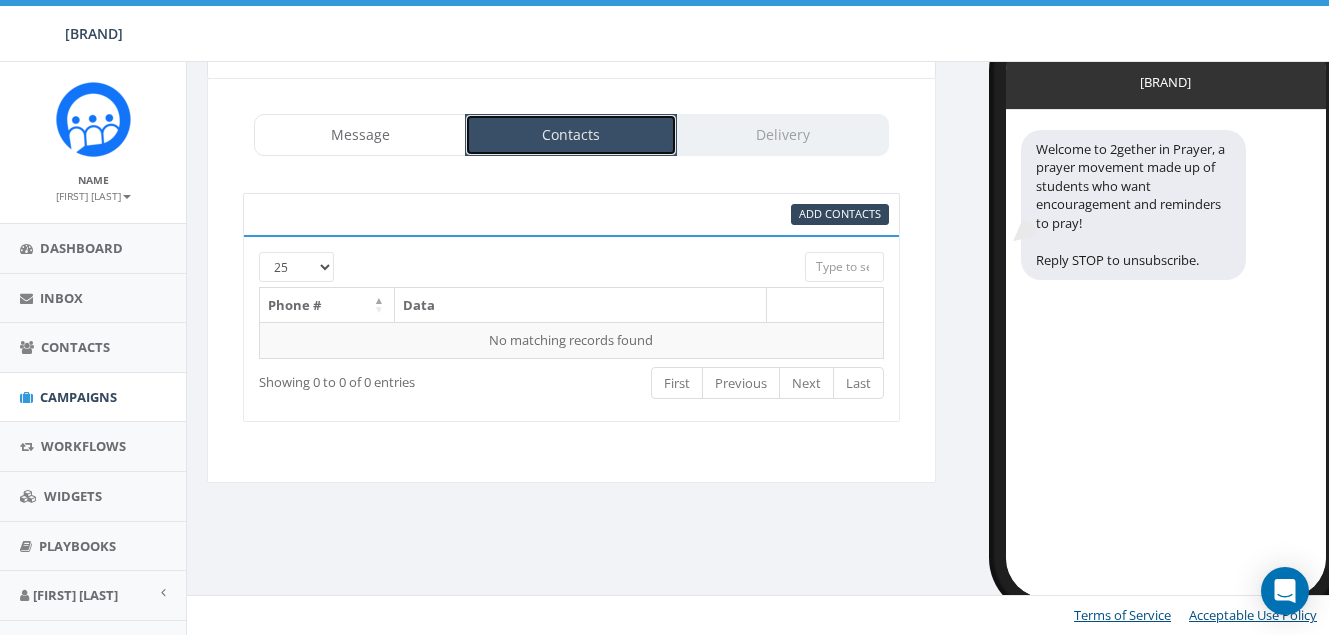 scroll, scrollTop: 91, scrollLeft: 0, axis: vertical 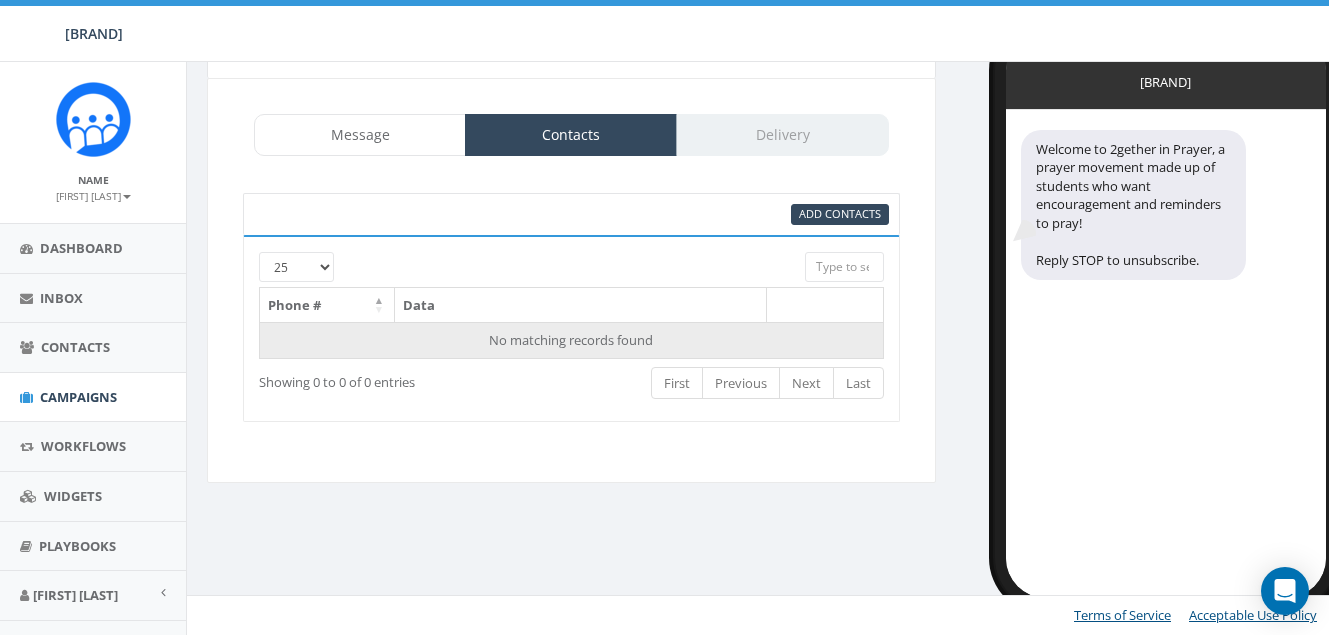 click on "No matching records found" at bounding box center (572, 340) 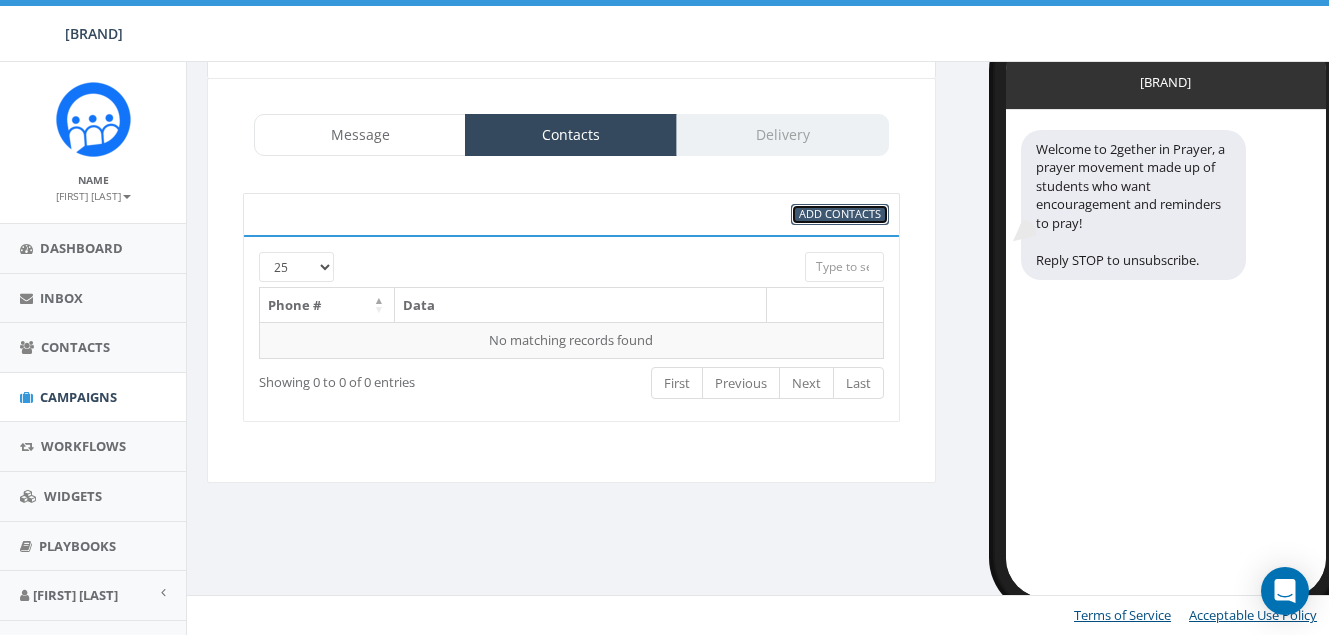 click on "Add Contacts" at bounding box center [840, 213] 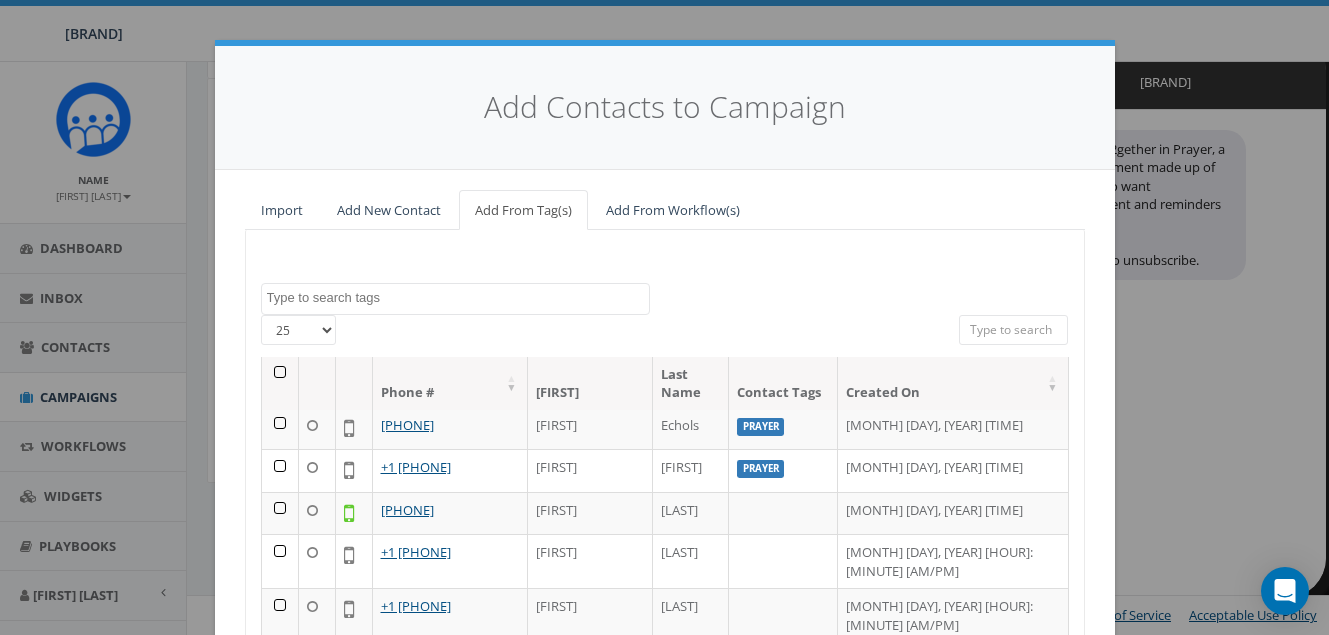 scroll, scrollTop: 0, scrollLeft: 0, axis: both 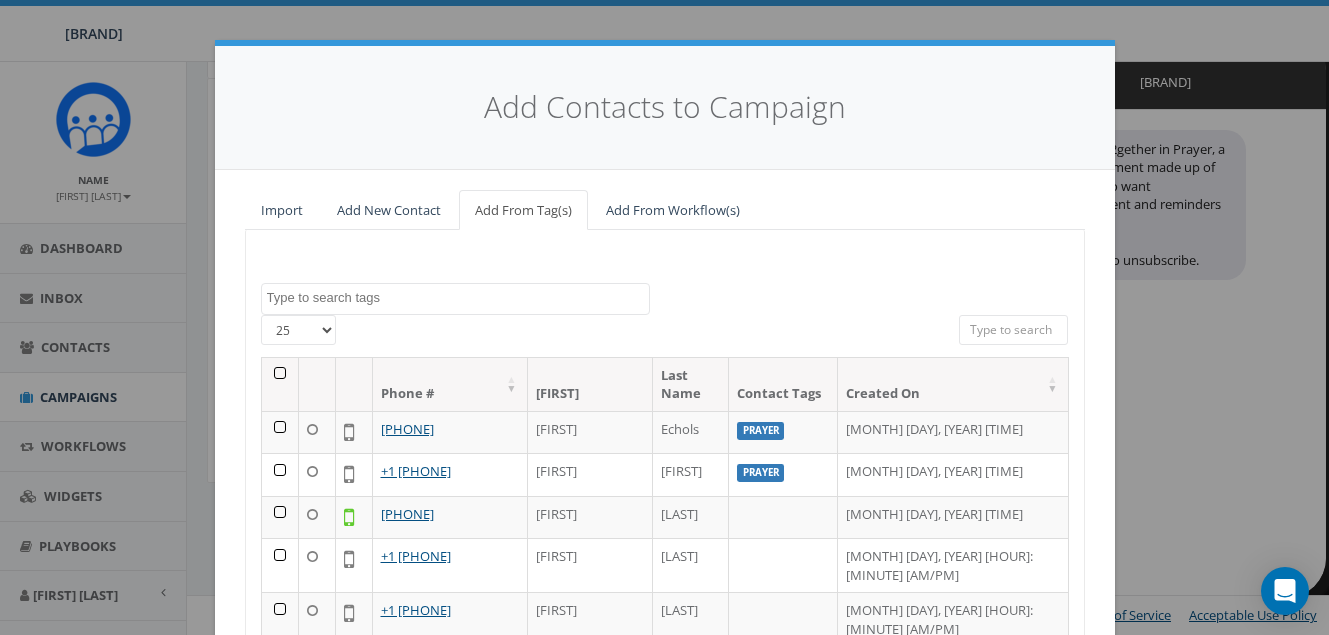 click at bounding box center (1014, 330) 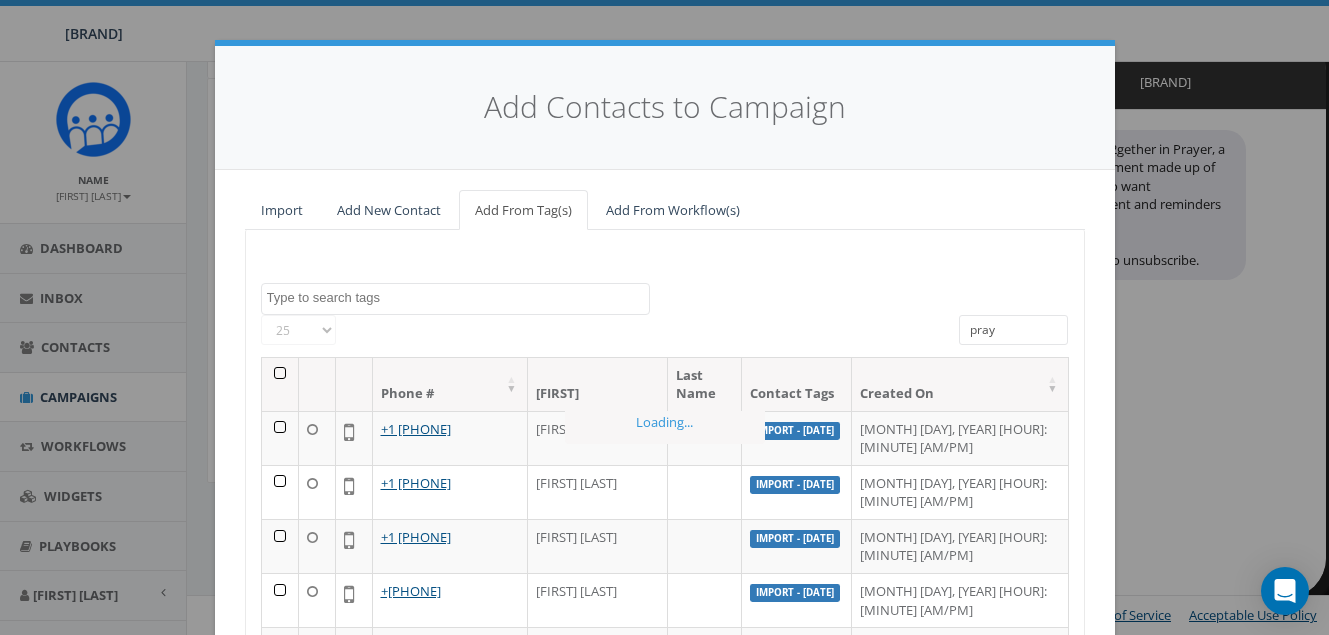 type on "praye" 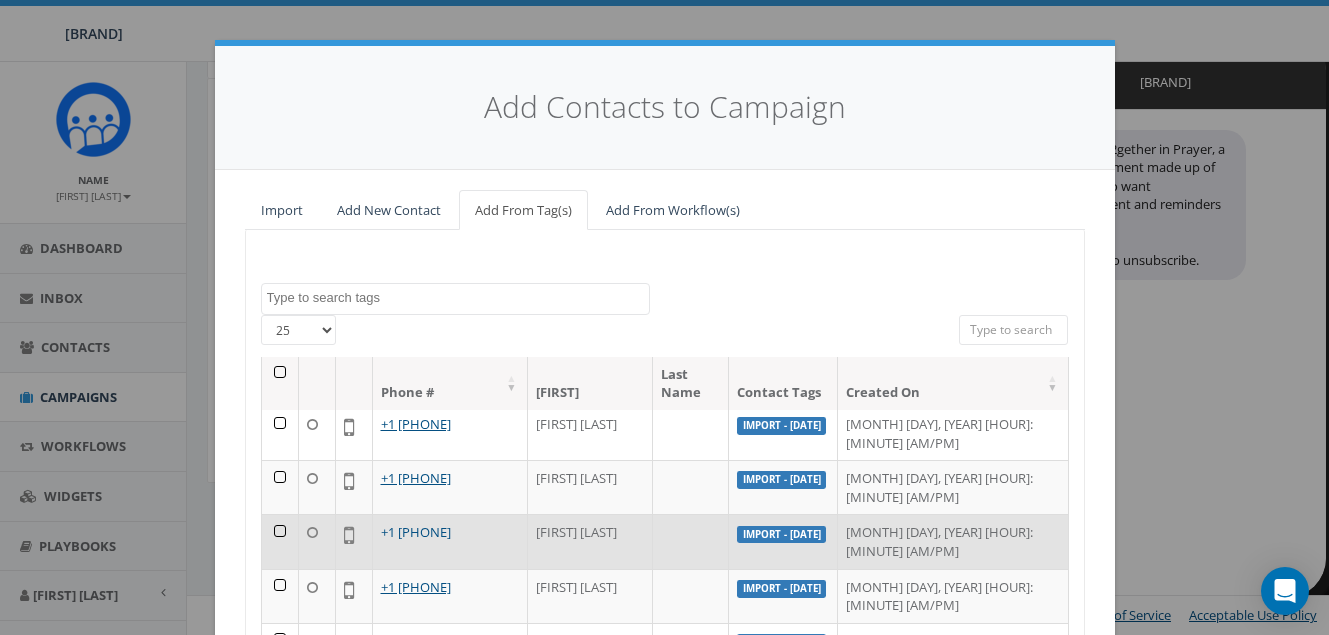 scroll, scrollTop: 1033, scrollLeft: 0, axis: vertical 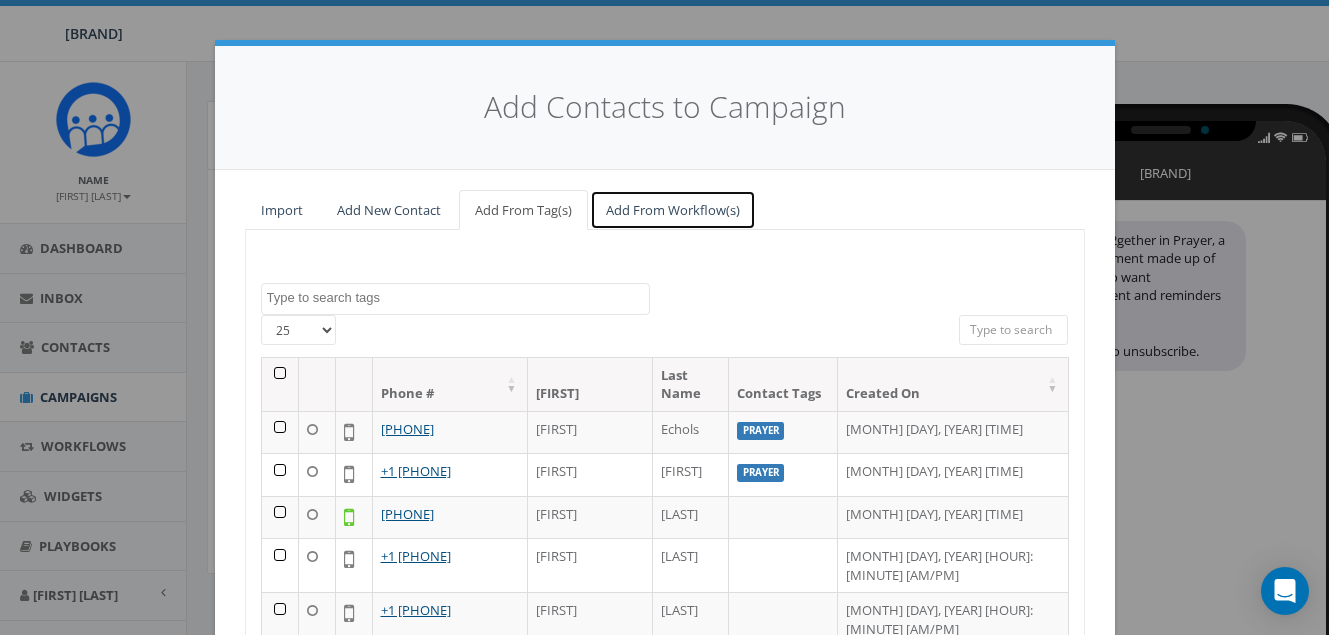 click on "Add From Workflow(s)" at bounding box center [673, 210] 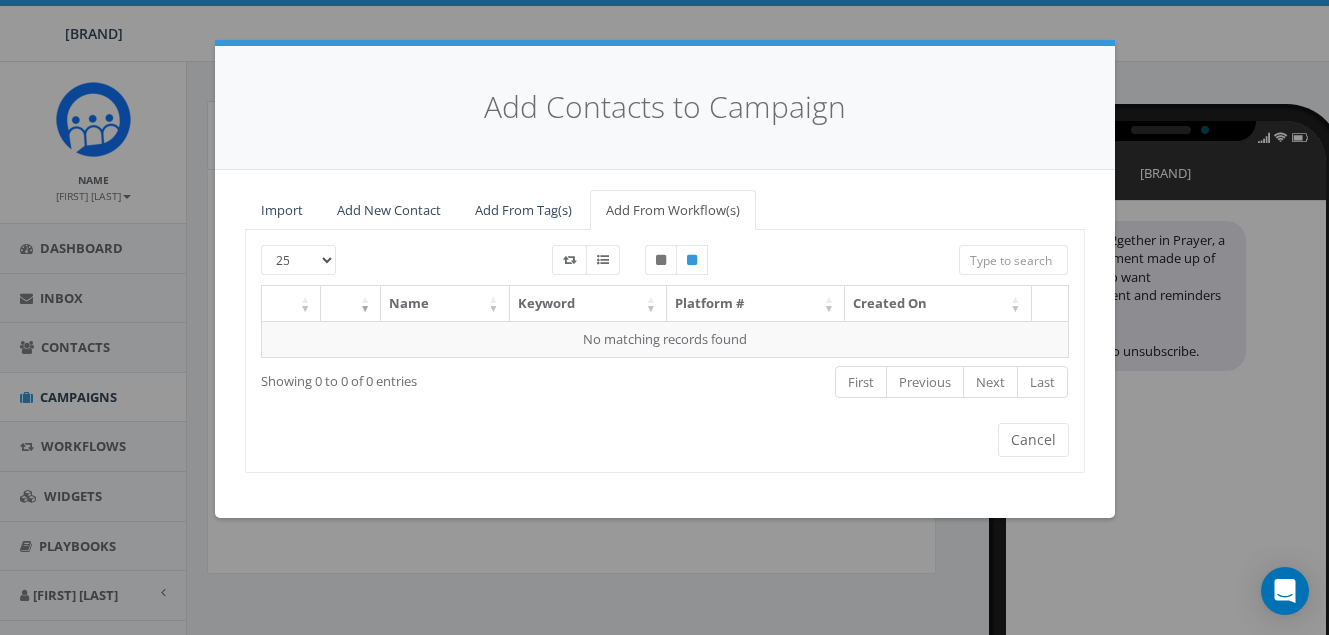 click on "Keyword" at bounding box center [588, 303] 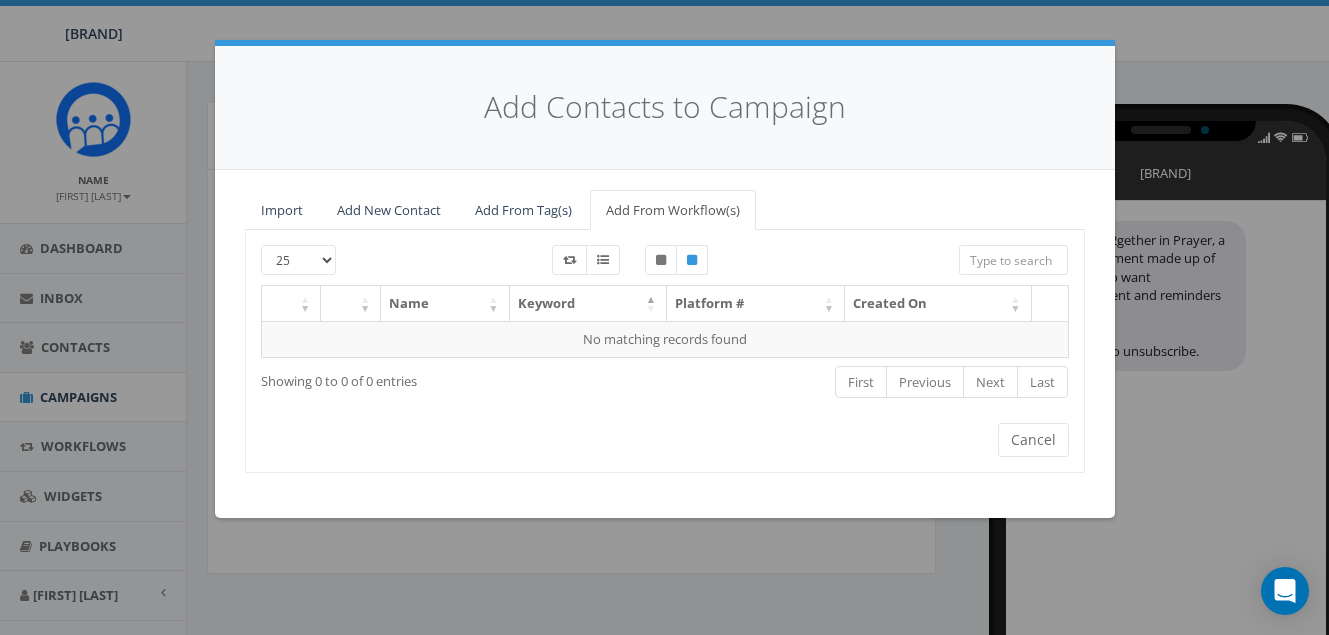 click at bounding box center (1014, 260) 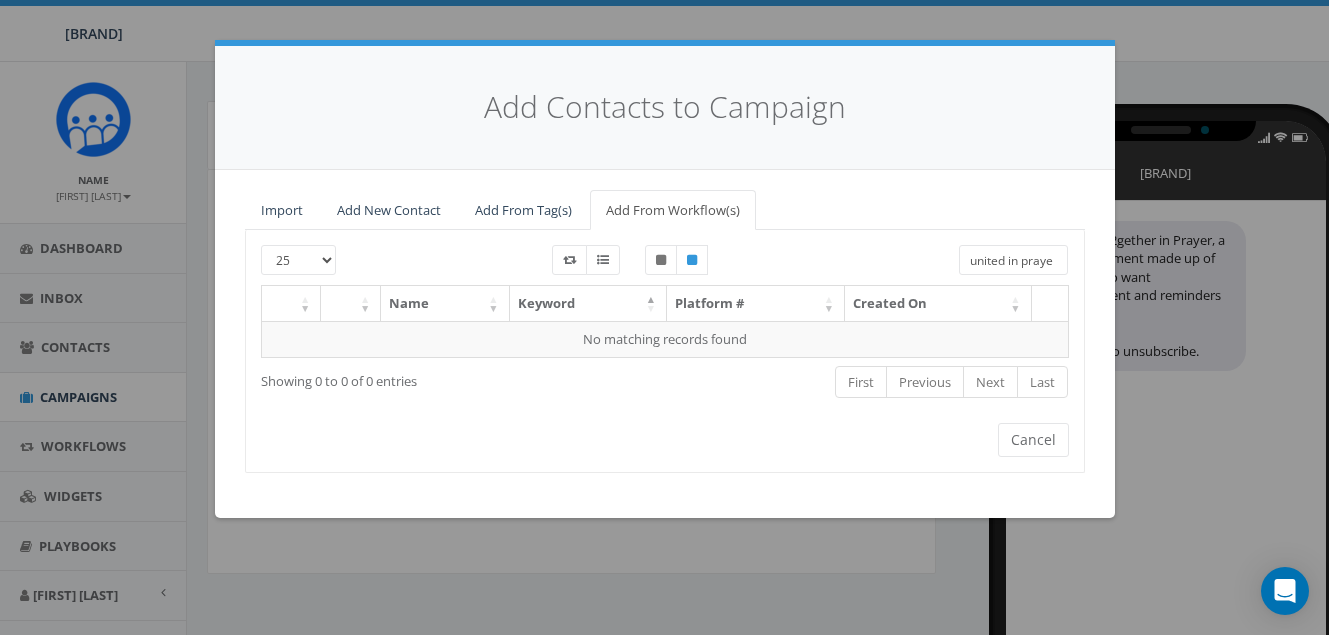 scroll, scrollTop: 0, scrollLeft: 5, axis: horizontal 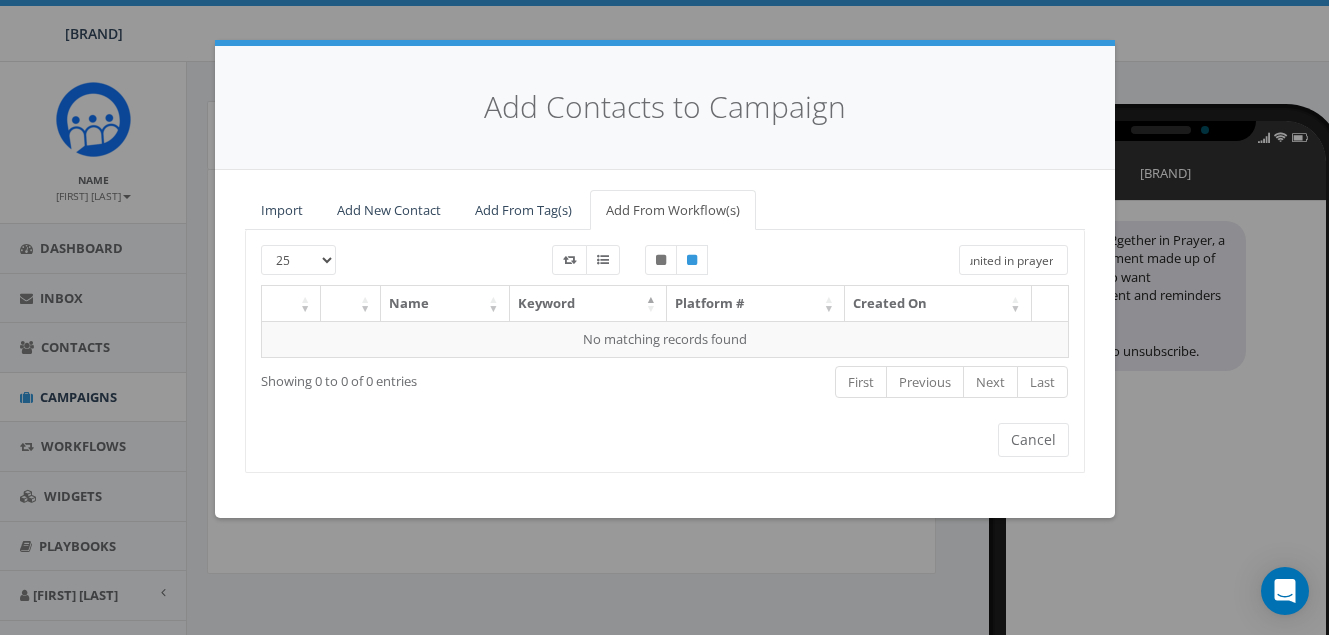 type on "united in prayer" 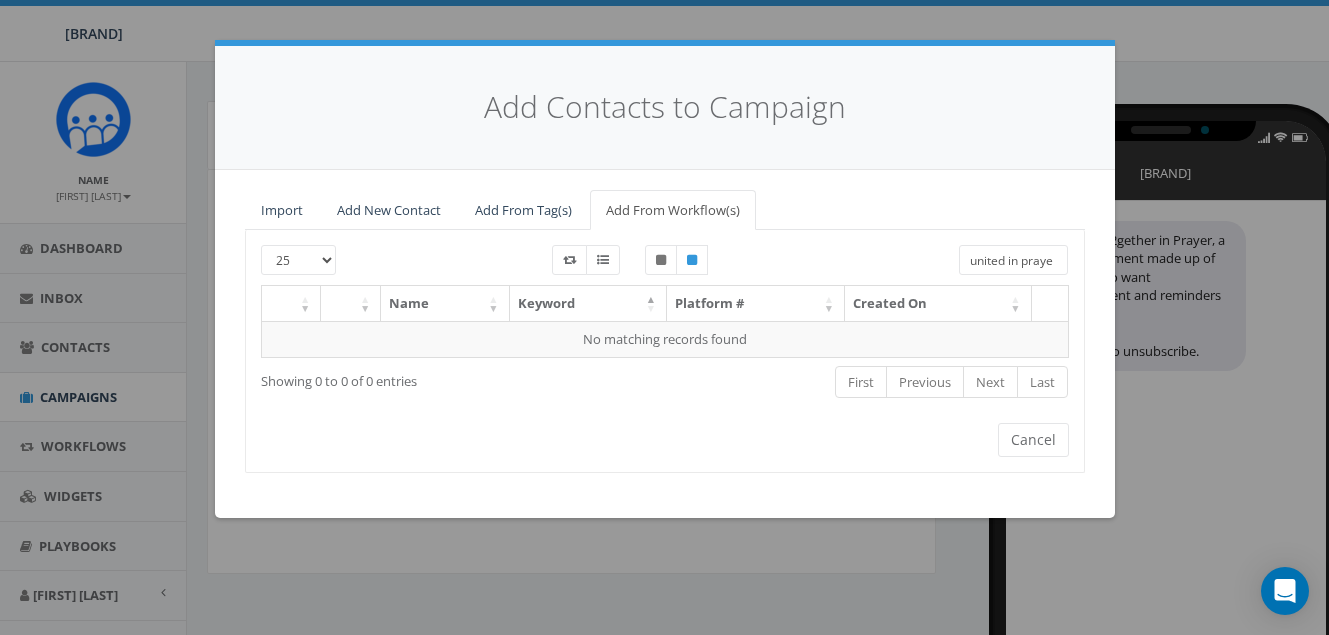 click on "Name" at bounding box center [445, 303] 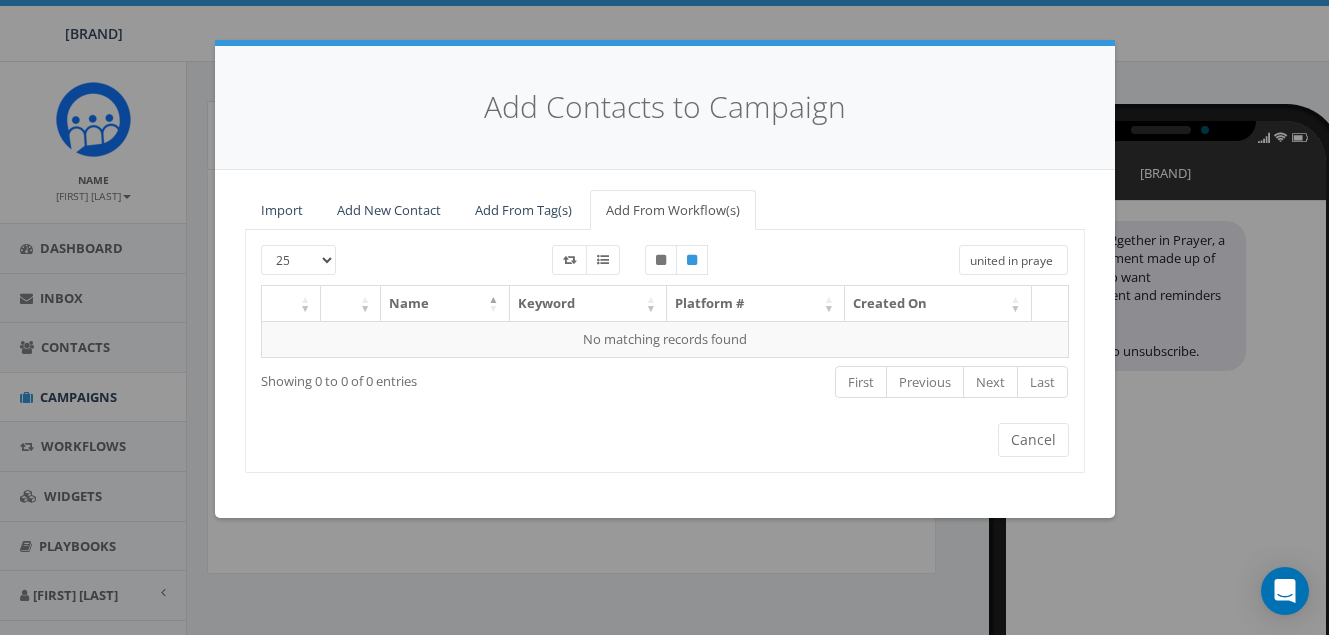 click on "Keyword" at bounding box center (588, 303) 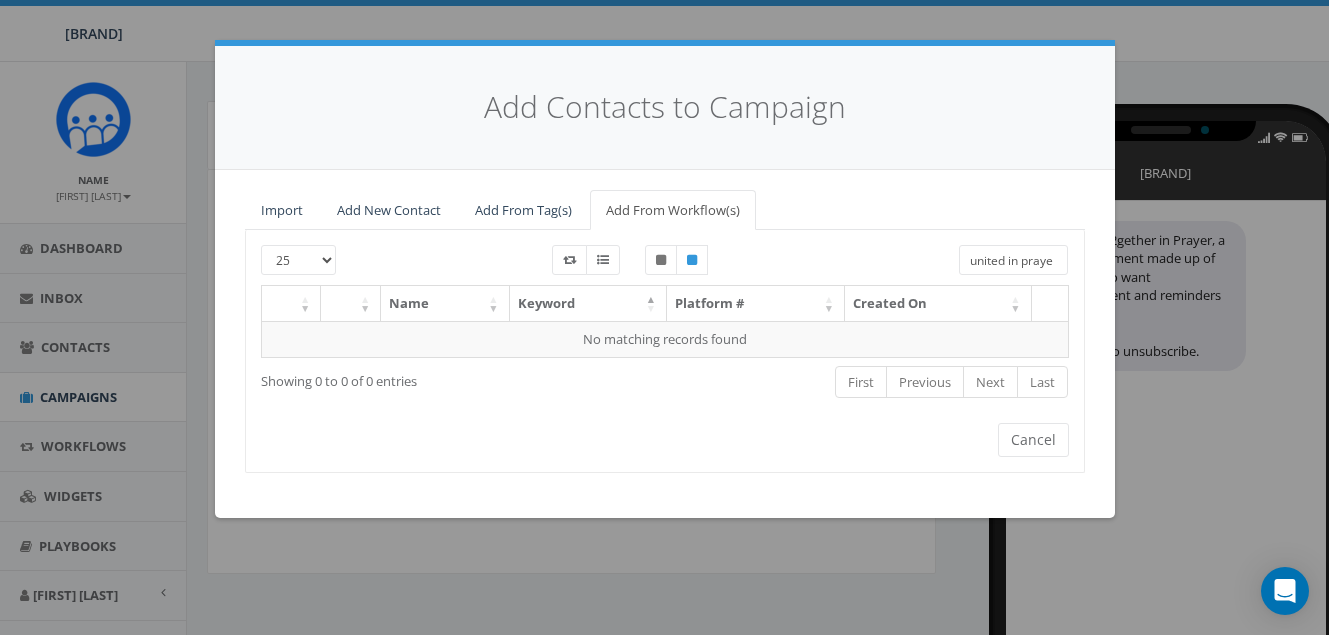 click on "Platform #" at bounding box center [756, 303] 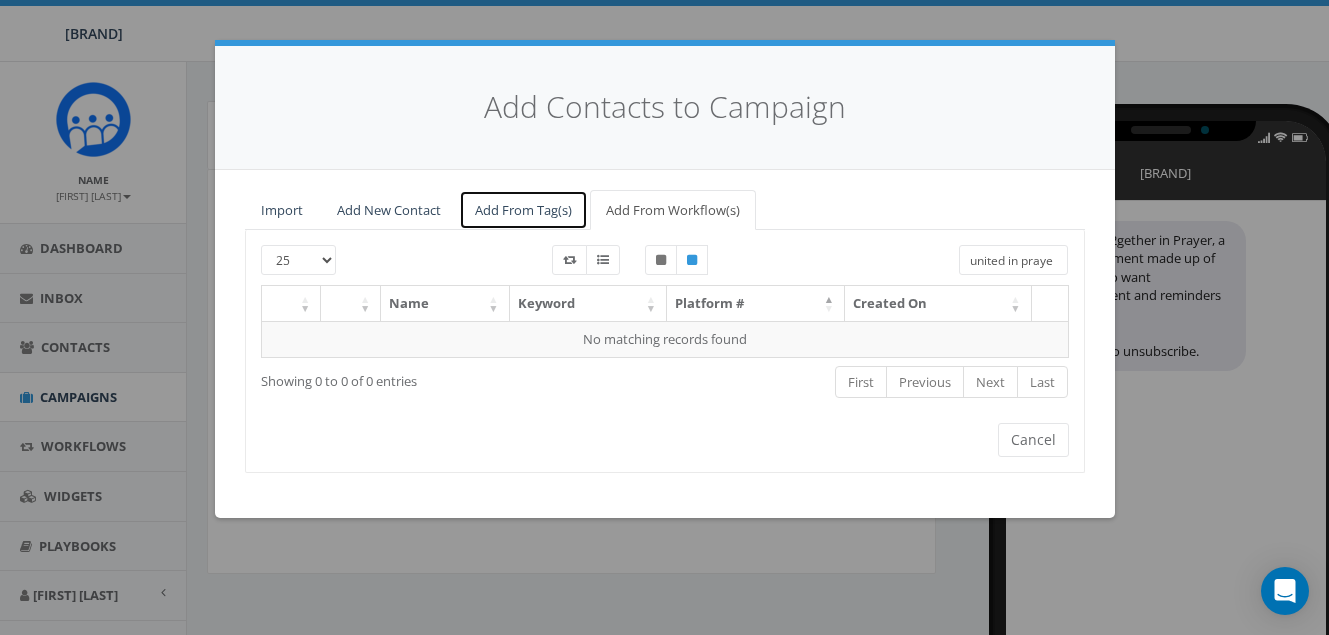 click on "Add From Tag(s)" at bounding box center (523, 210) 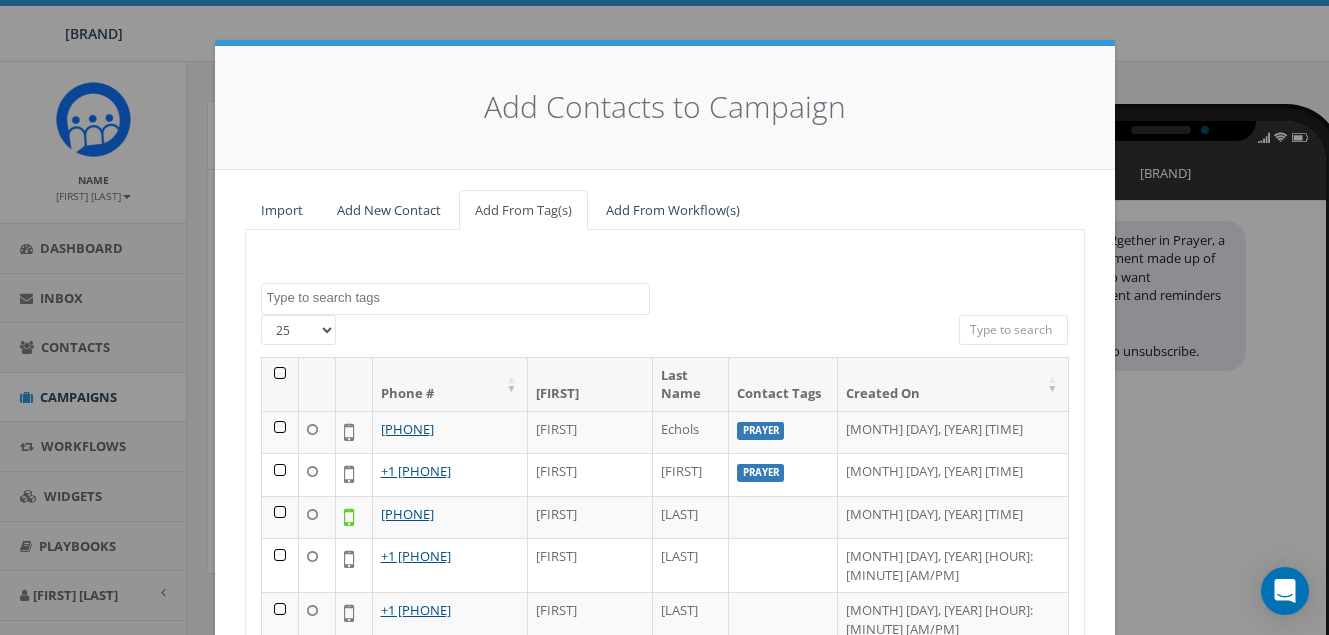 click at bounding box center [458, 298] 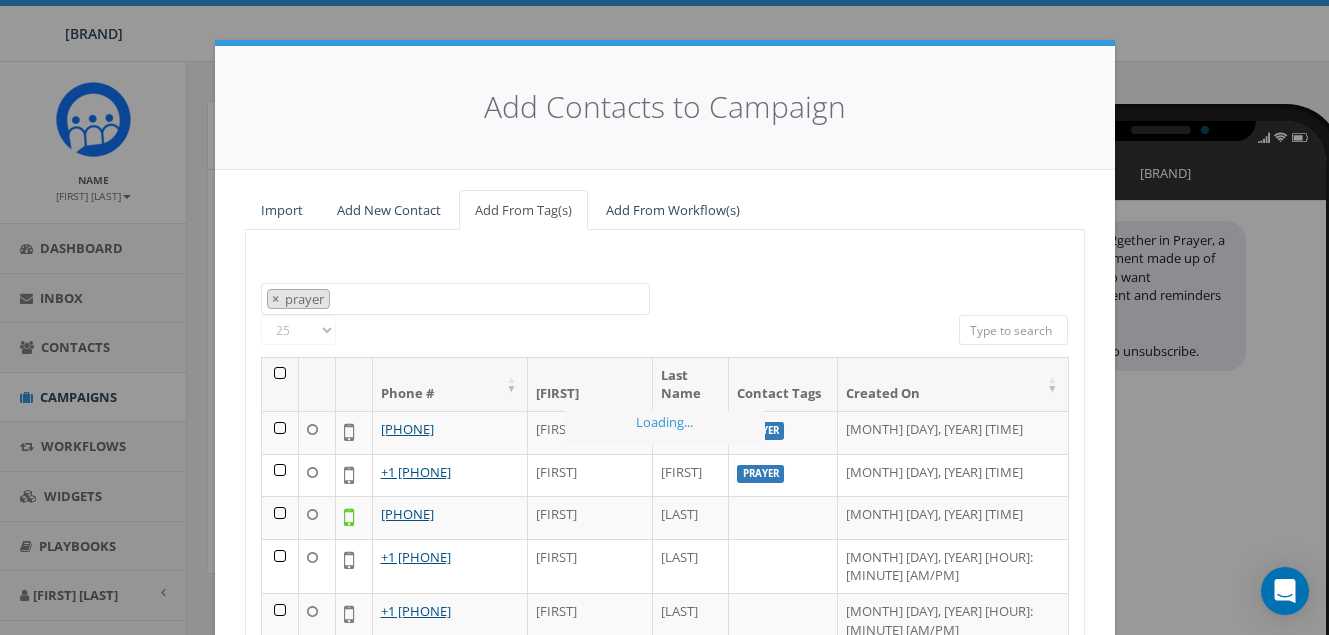scroll, scrollTop: 17, scrollLeft: 0, axis: vertical 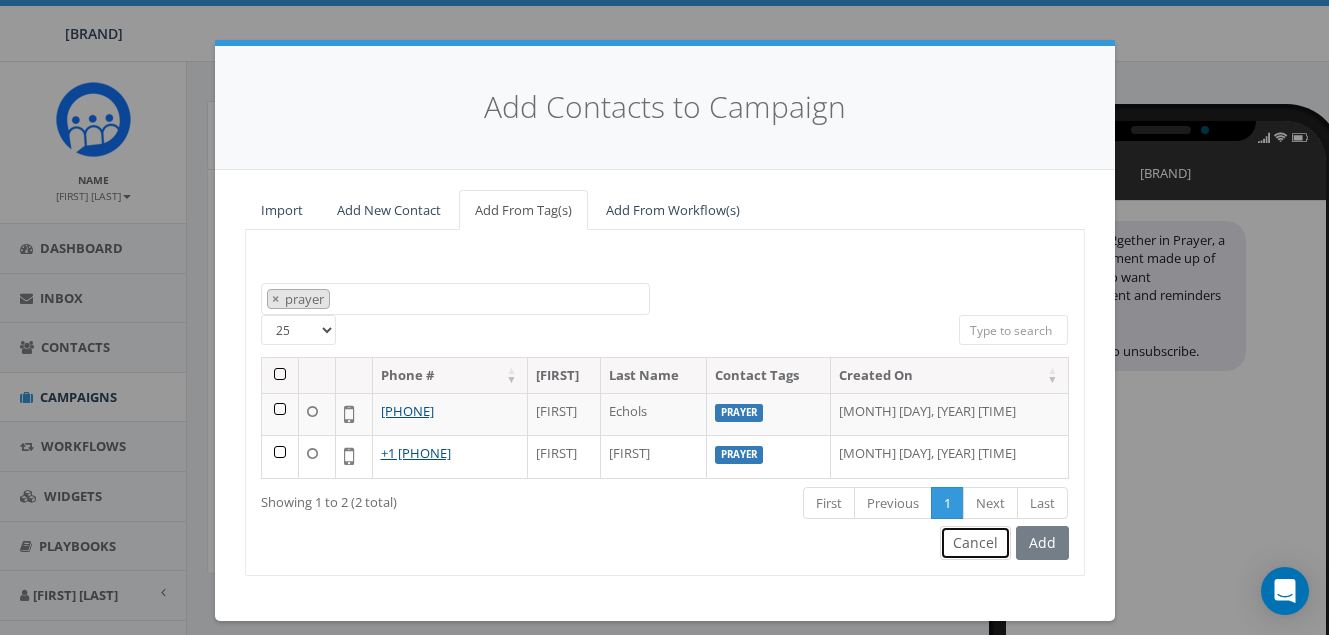 click on "Cancel" at bounding box center (975, 543) 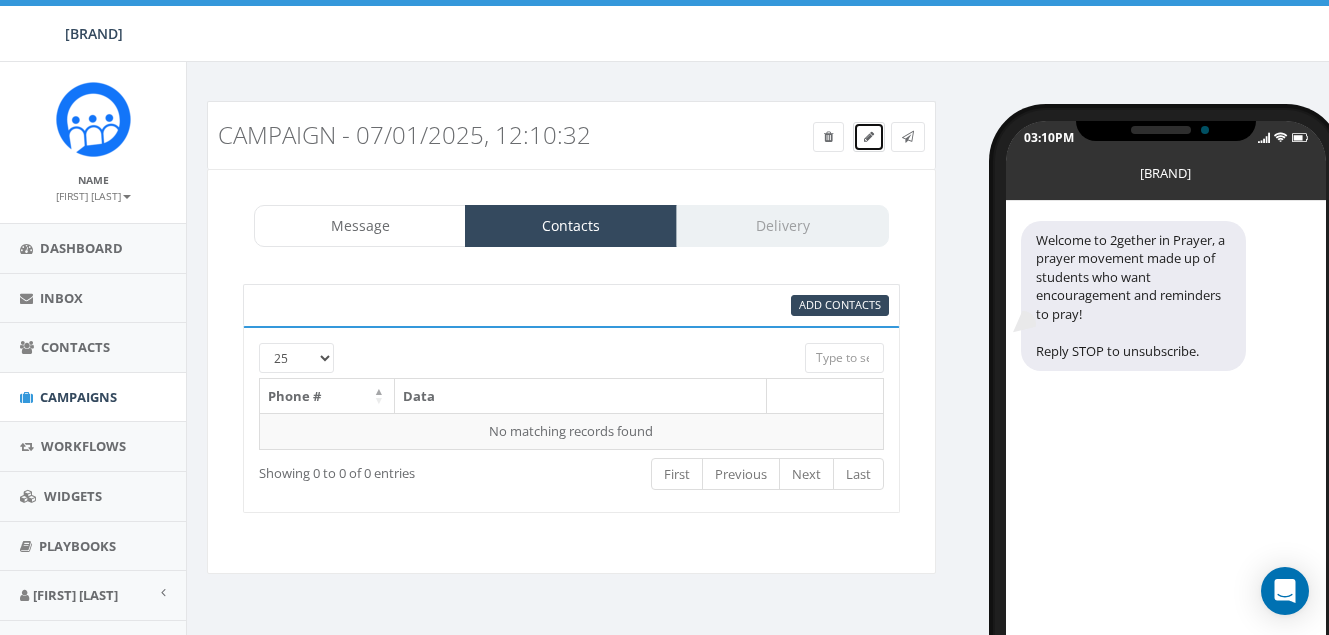 click at bounding box center (869, 136) 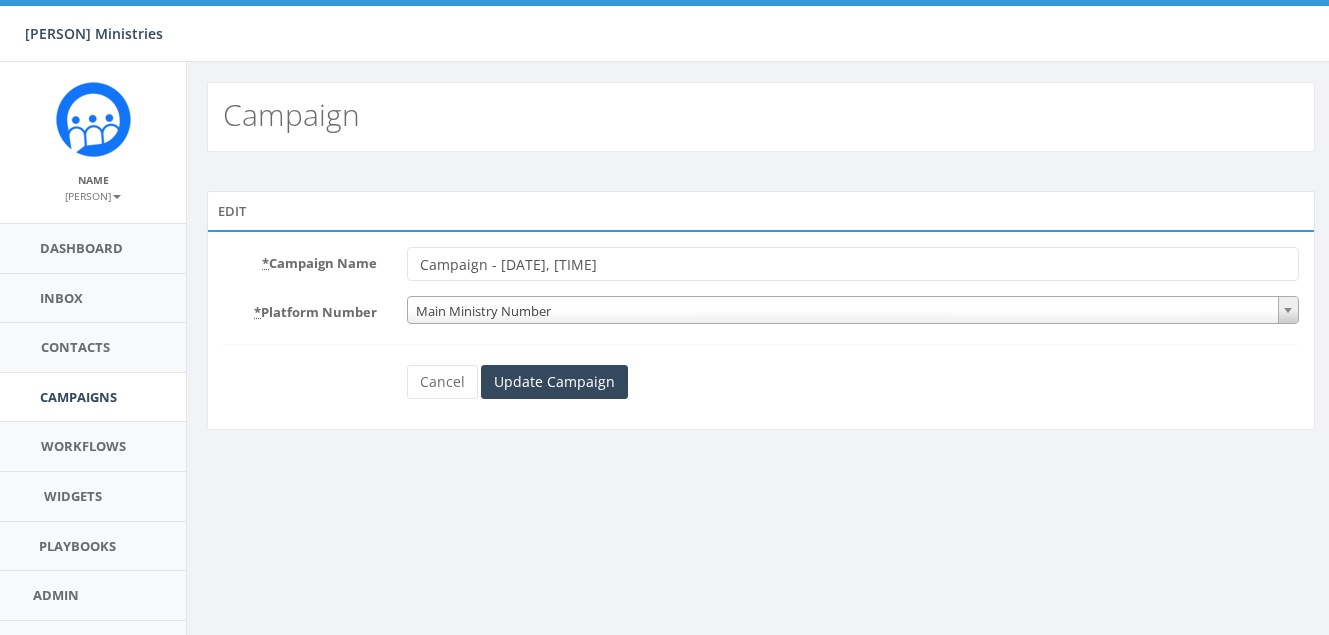 scroll, scrollTop: 0, scrollLeft: 0, axis: both 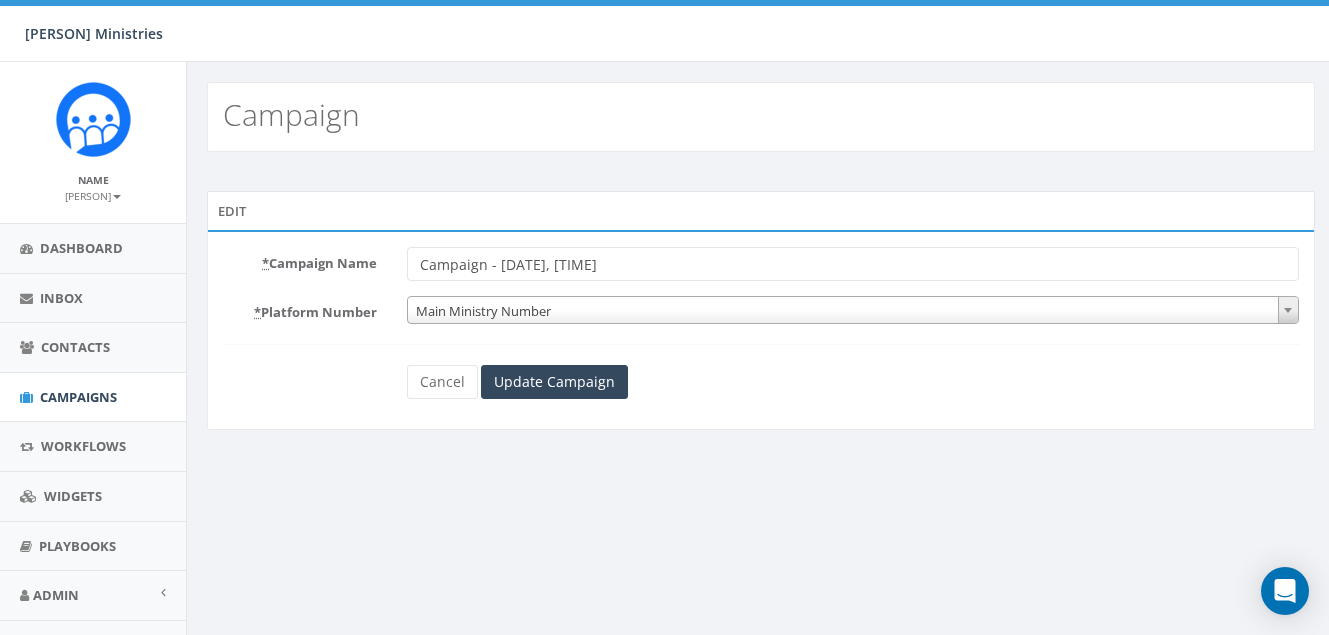 click on "Campaign" at bounding box center (761, 117) 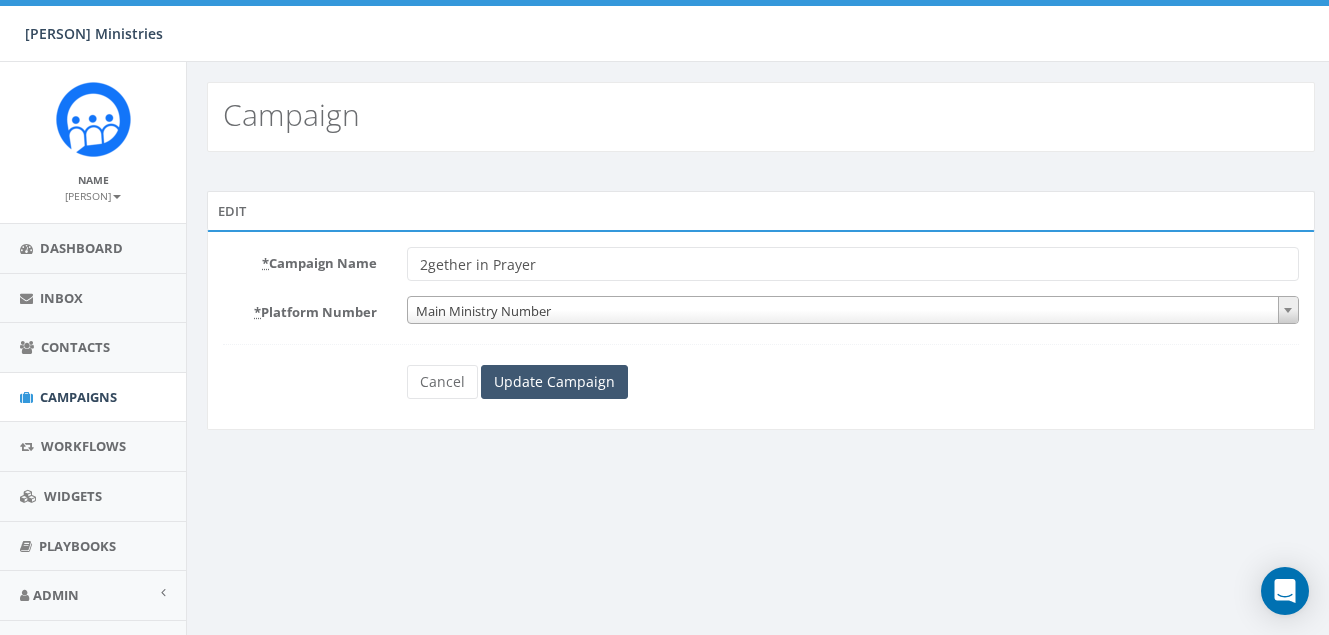 type on "2gether in Prayer" 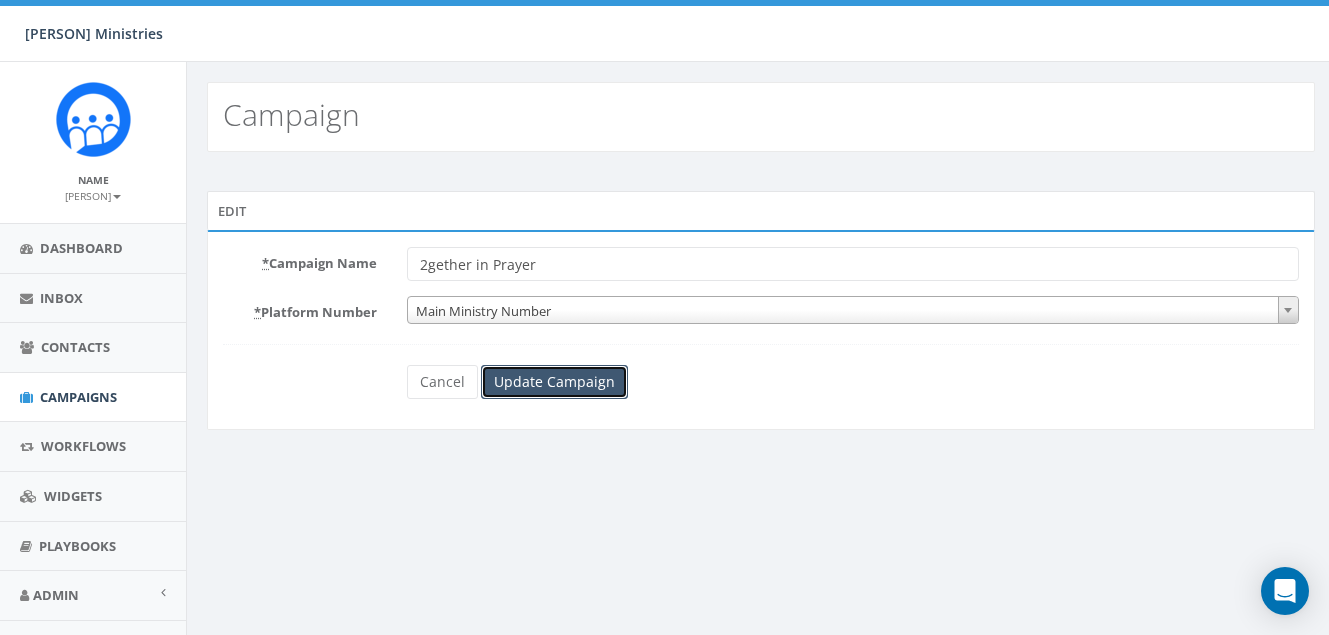 click on "Update Campaign" at bounding box center [554, 382] 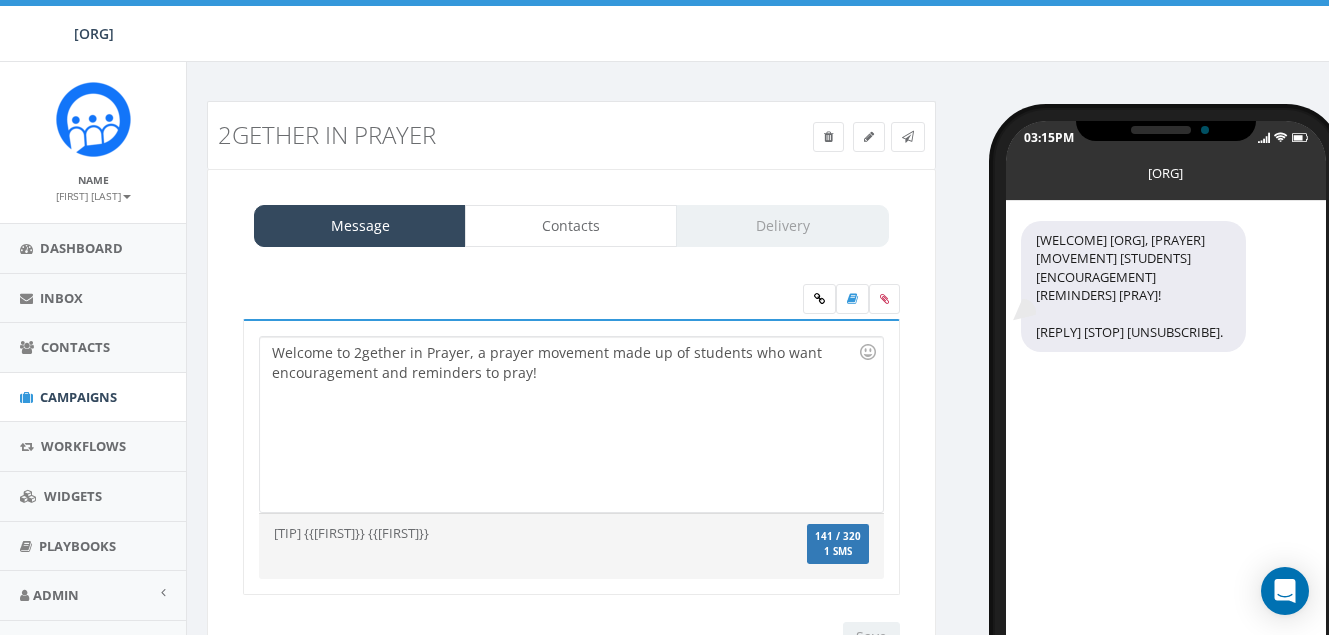 scroll, scrollTop: 0, scrollLeft: 0, axis: both 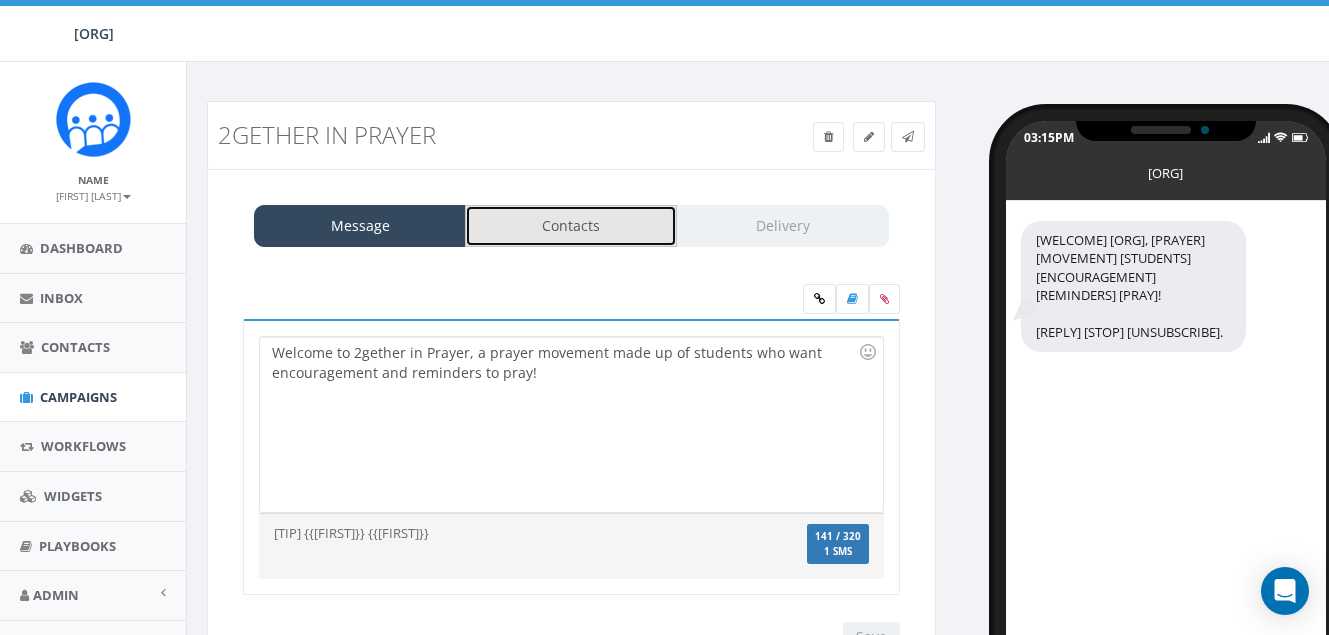 click on "Contacts" at bounding box center (571, 226) 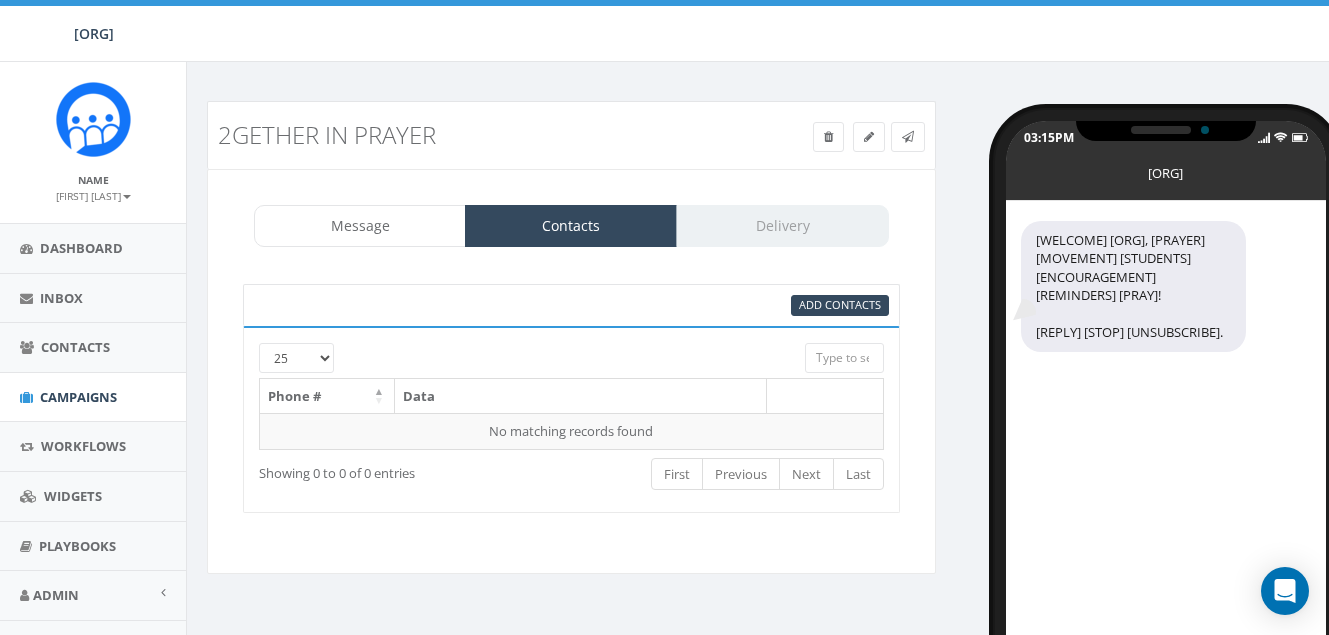 click on "Message Contacts Delivery" at bounding box center (571, 226) 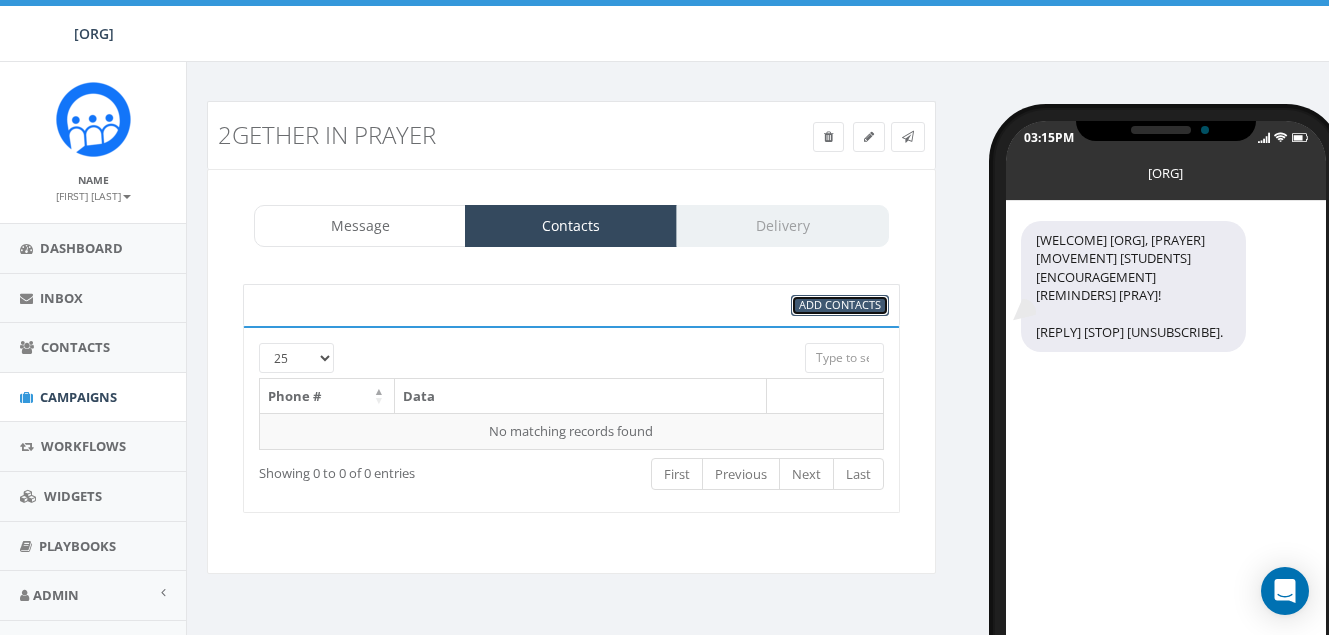 click on "Add Contacts" at bounding box center [840, 304] 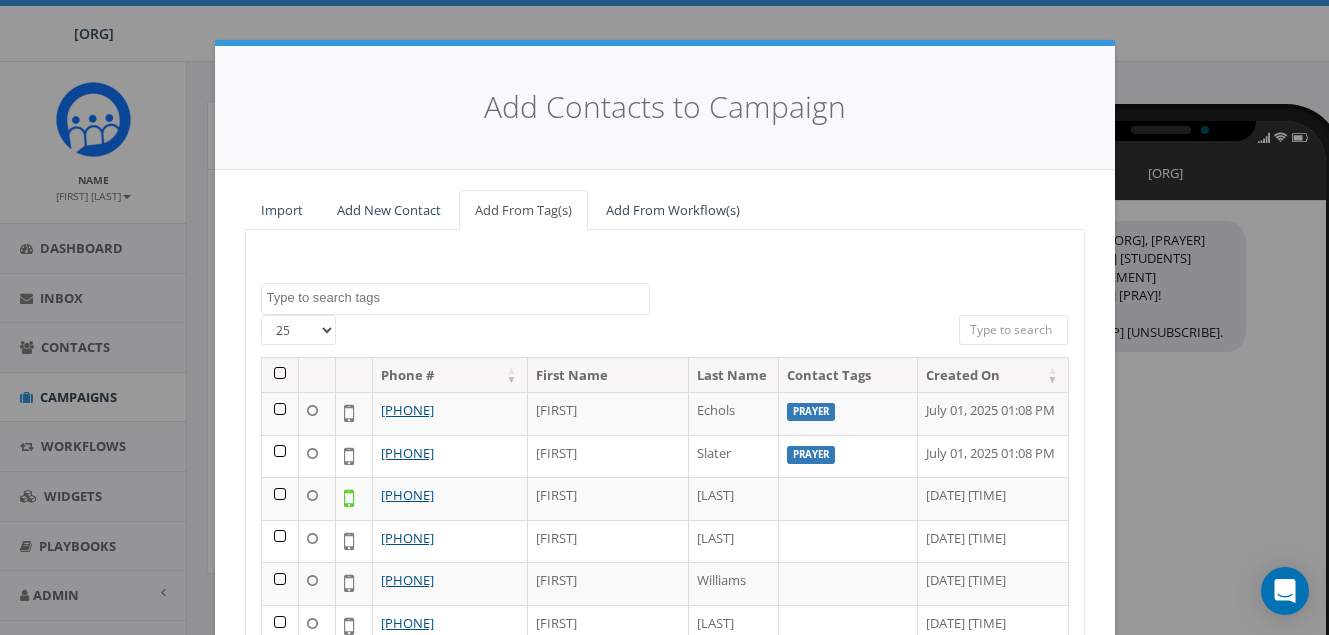 click at bounding box center [458, 298] 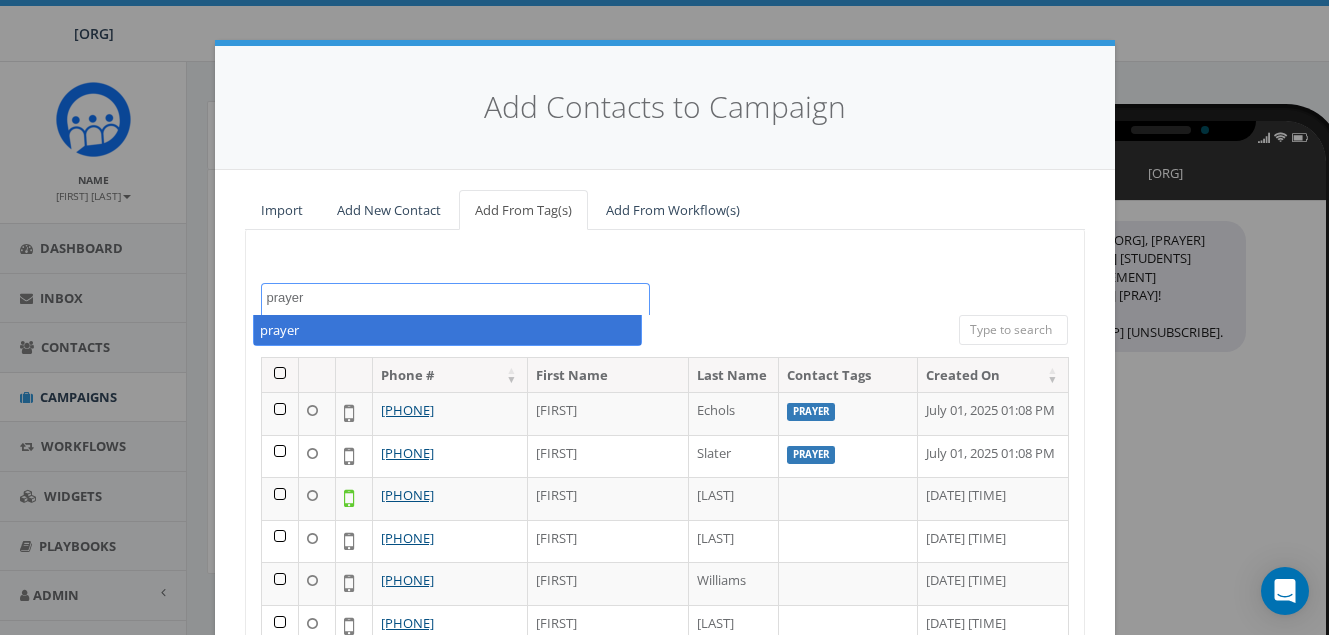 type on "prayer" 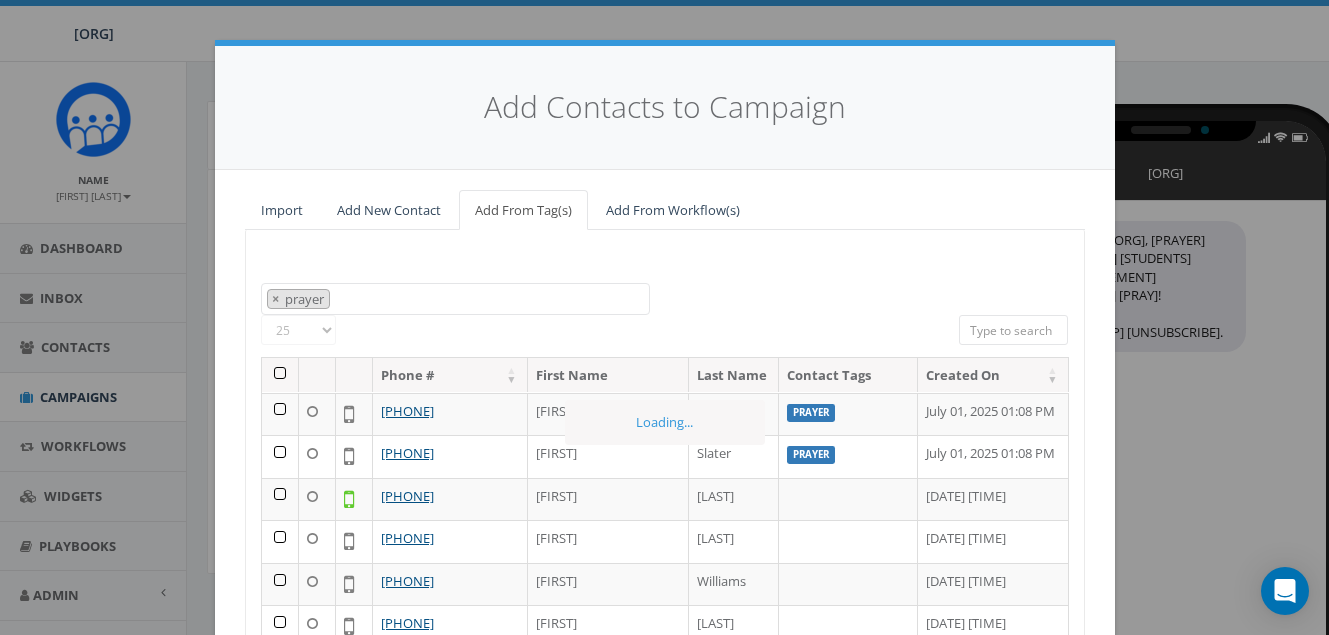 scroll, scrollTop: 17, scrollLeft: 0, axis: vertical 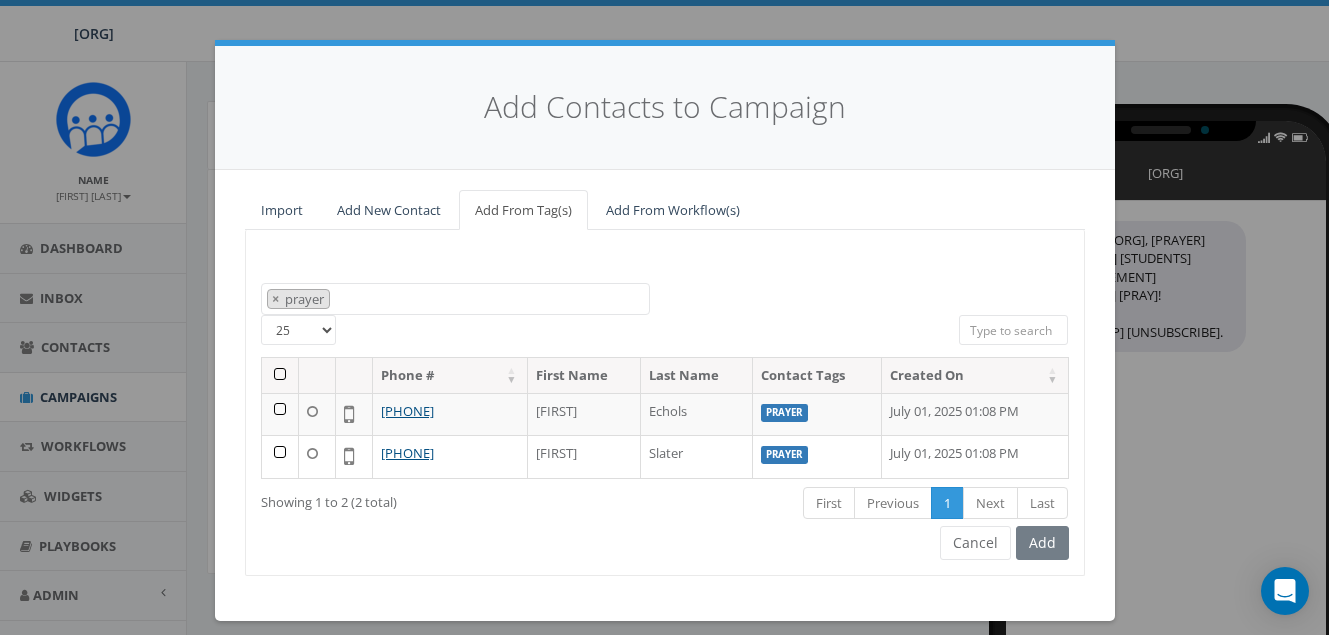 click at bounding box center [280, 375] 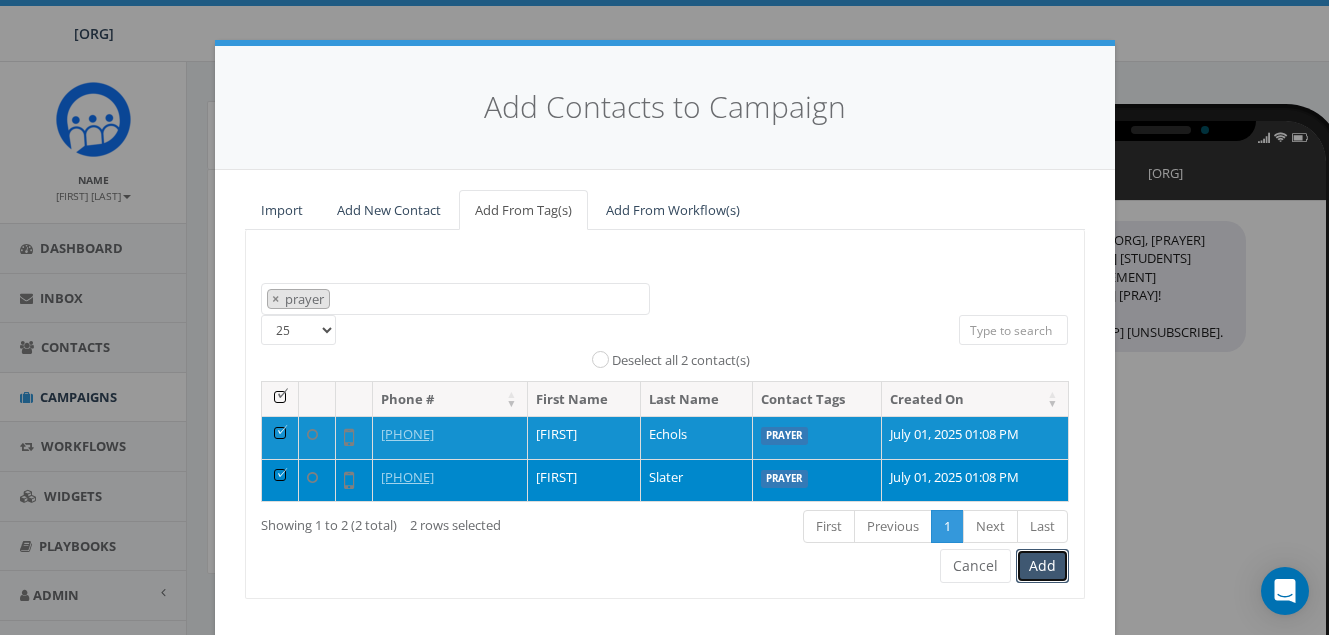 click on "Add" at bounding box center (1042, 566) 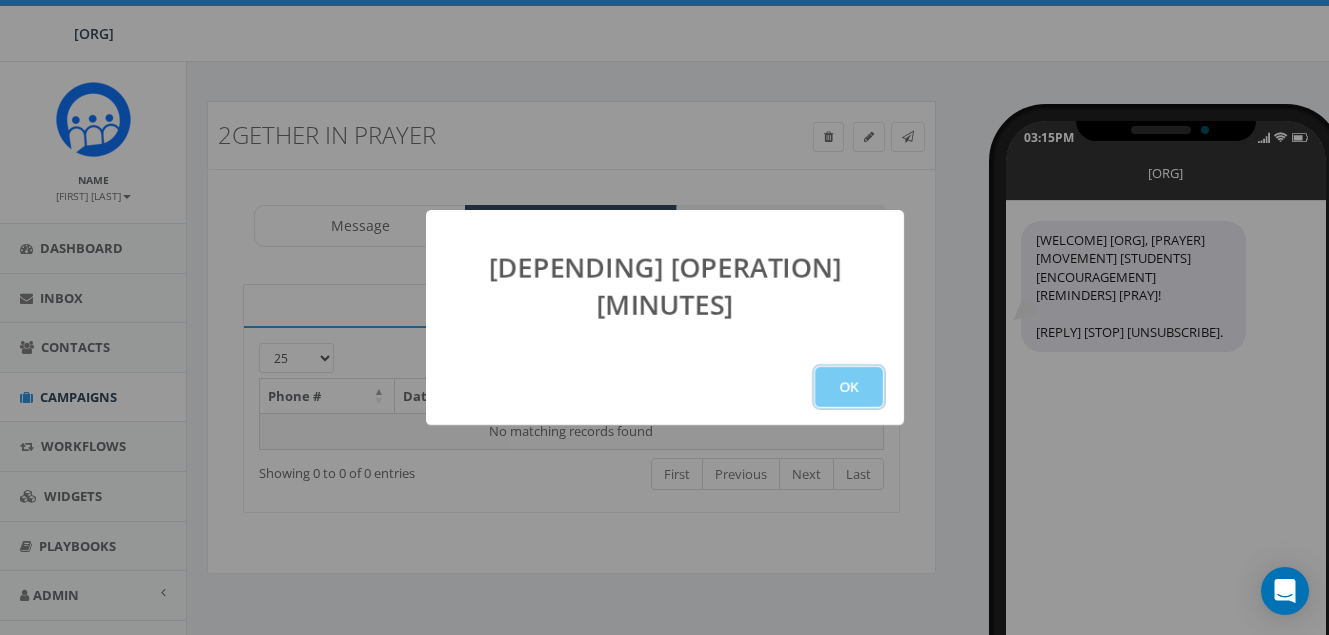 click on "OK" at bounding box center [849, 387] 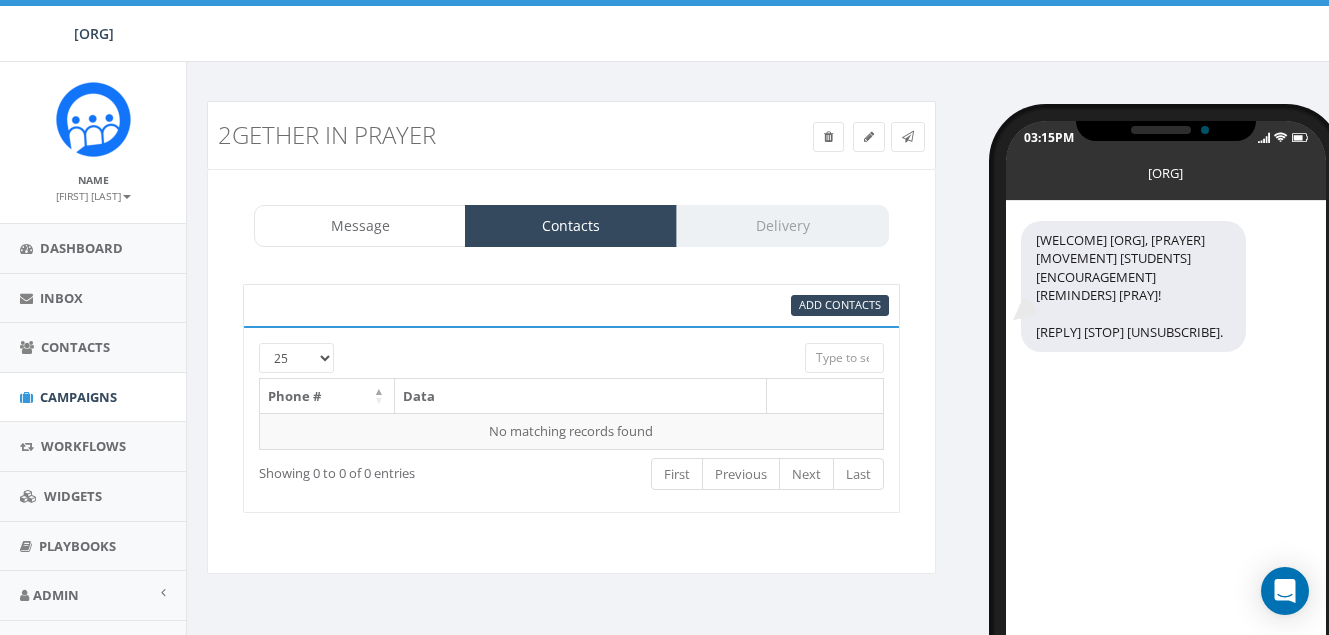 scroll, scrollTop: 91, scrollLeft: 0, axis: vertical 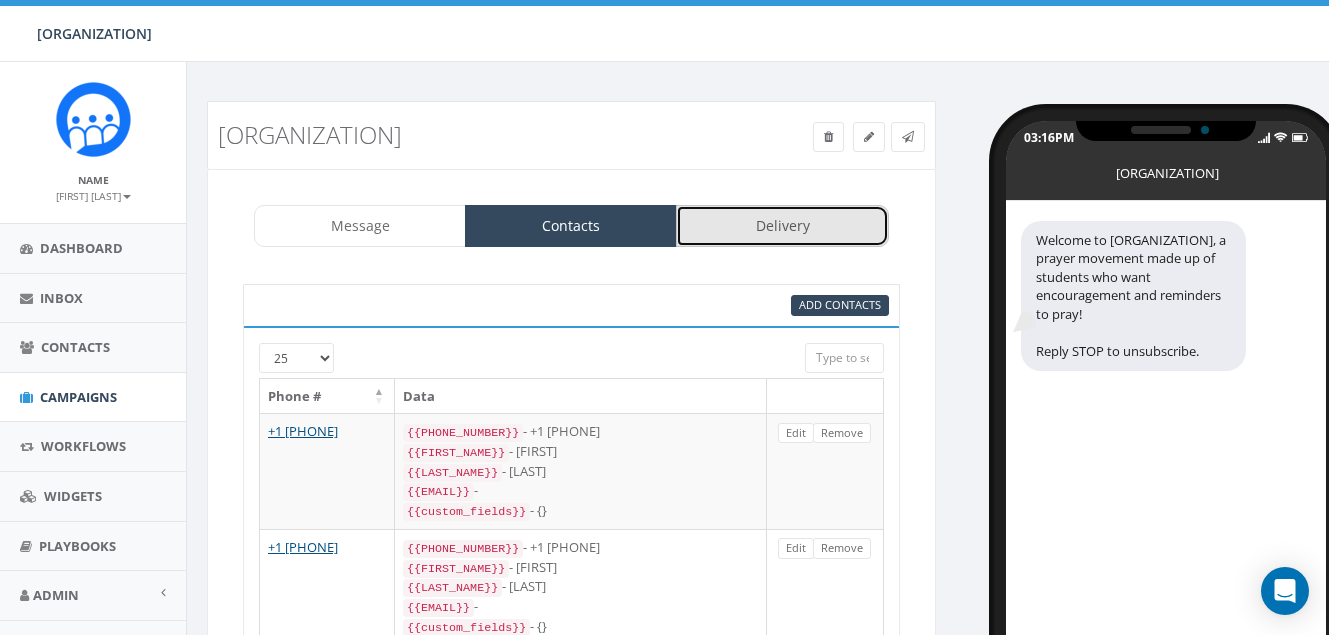 click on "Delivery" at bounding box center (782, 226) 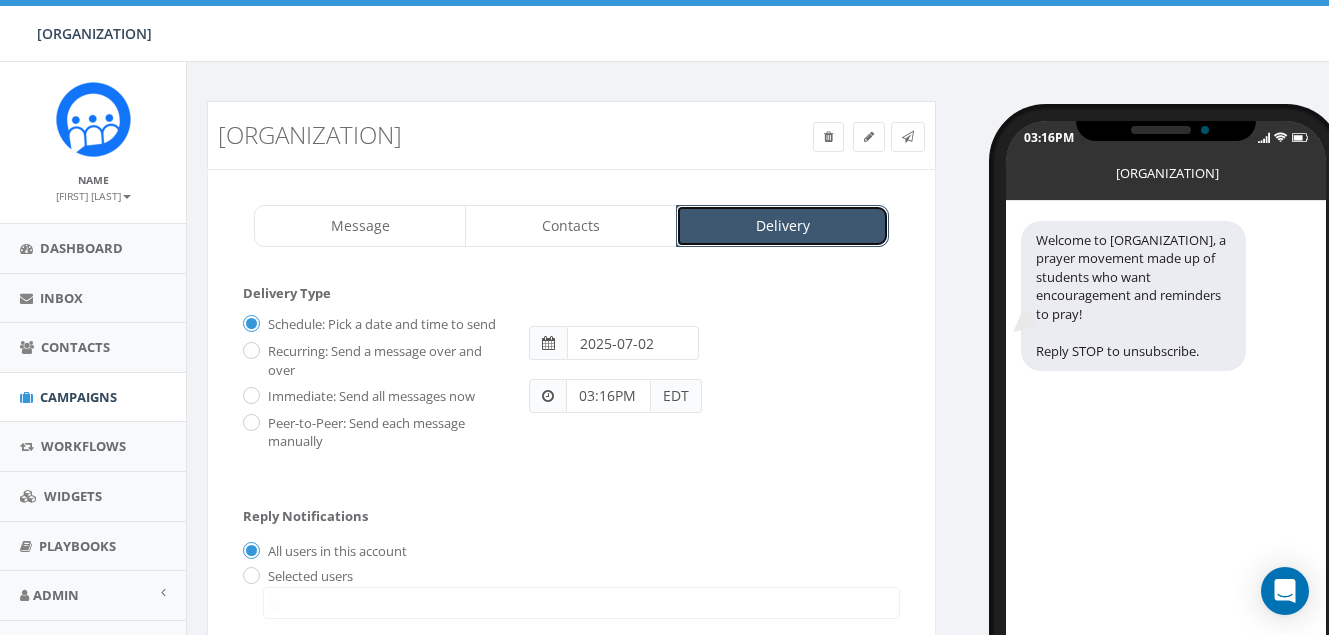 scroll, scrollTop: 0, scrollLeft: 0, axis: both 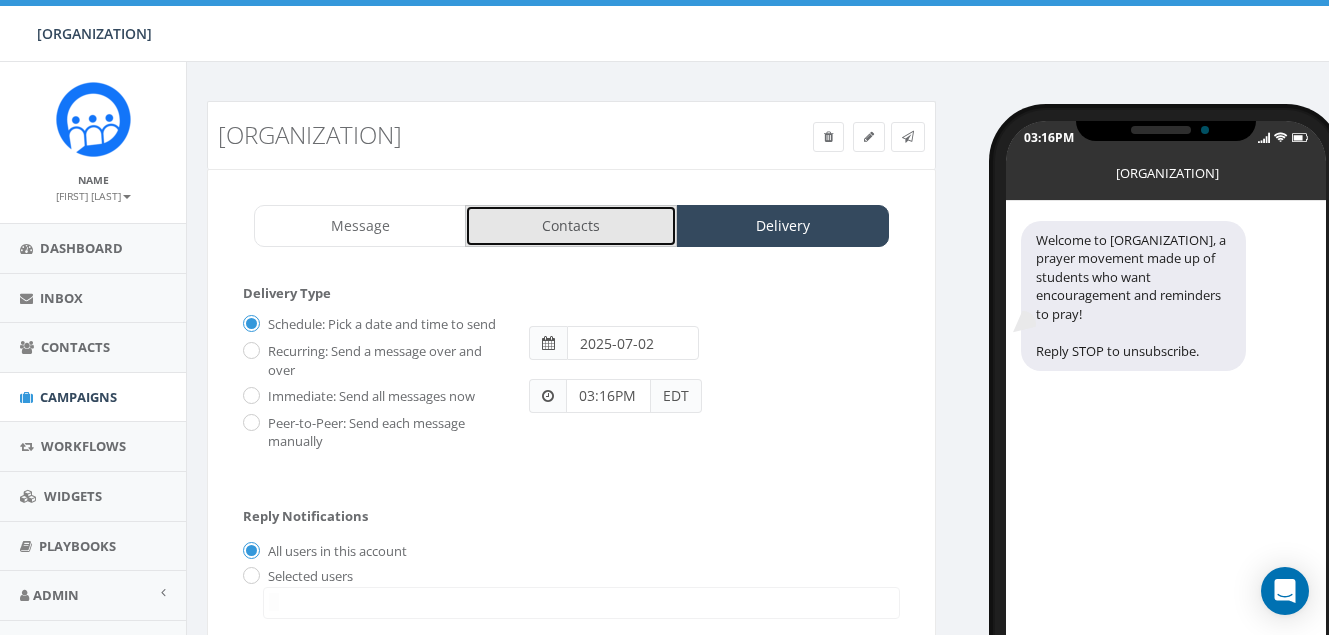 click on "Contacts" at bounding box center [571, 226] 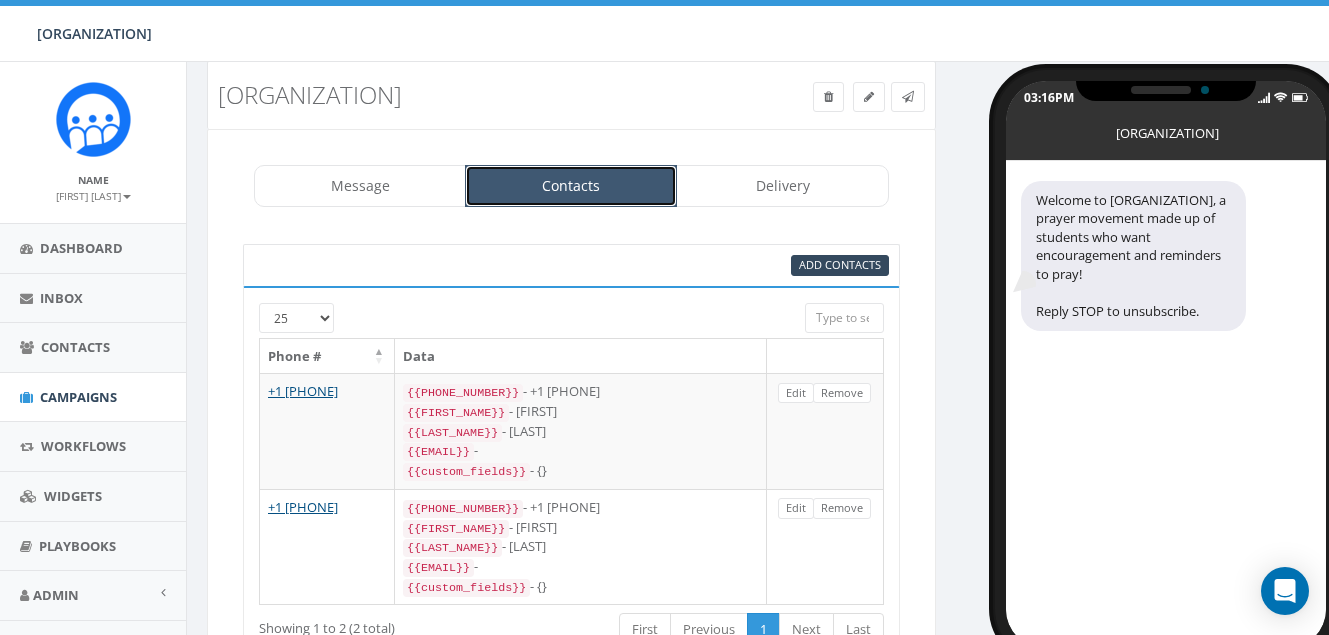 scroll, scrollTop: 0, scrollLeft: 0, axis: both 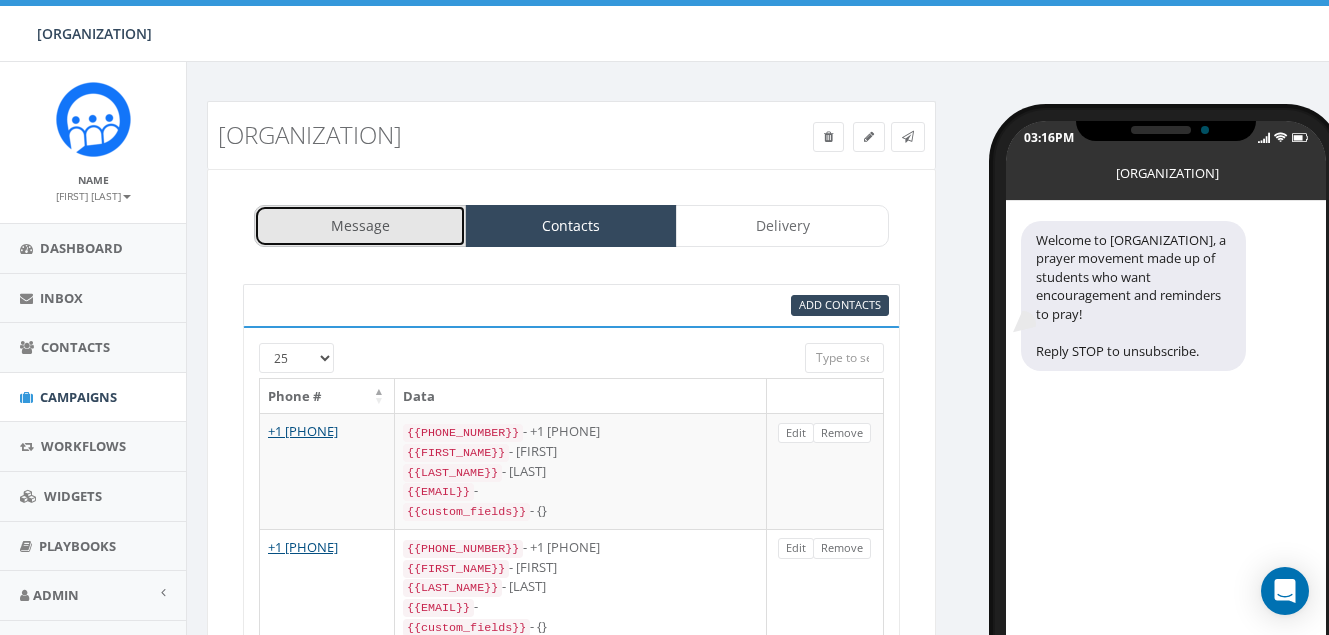 click on "Message" at bounding box center (360, 226) 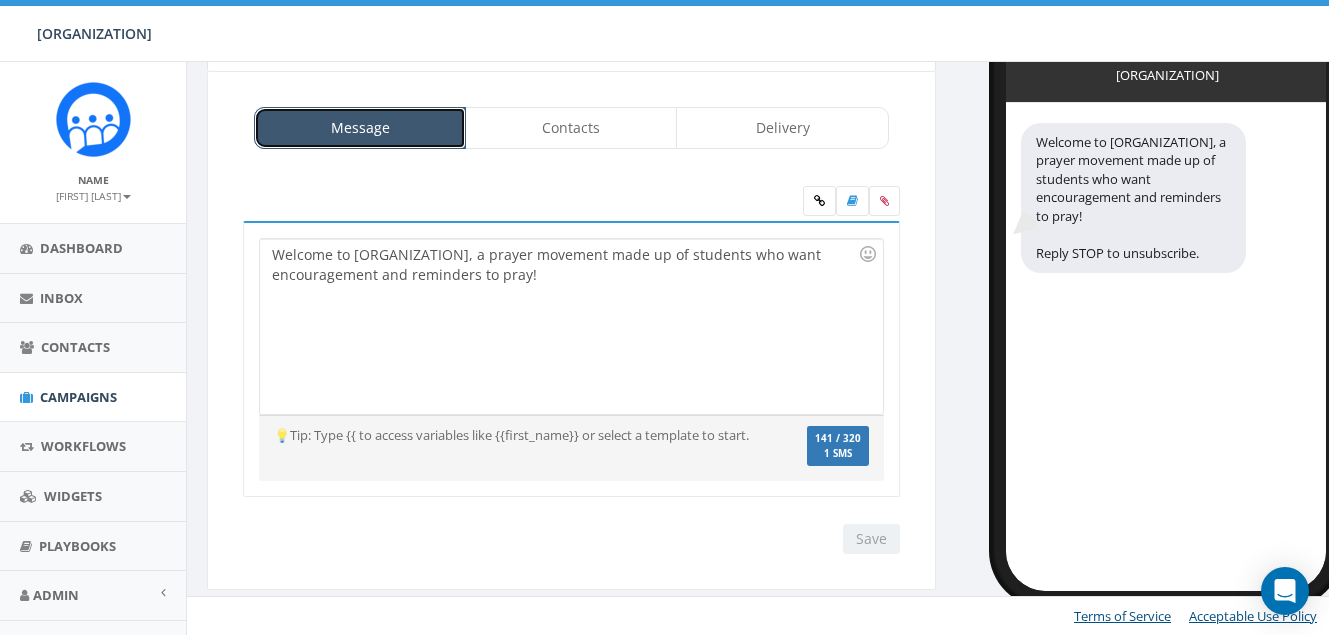 scroll, scrollTop: 98, scrollLeft: 0, axis: vertical 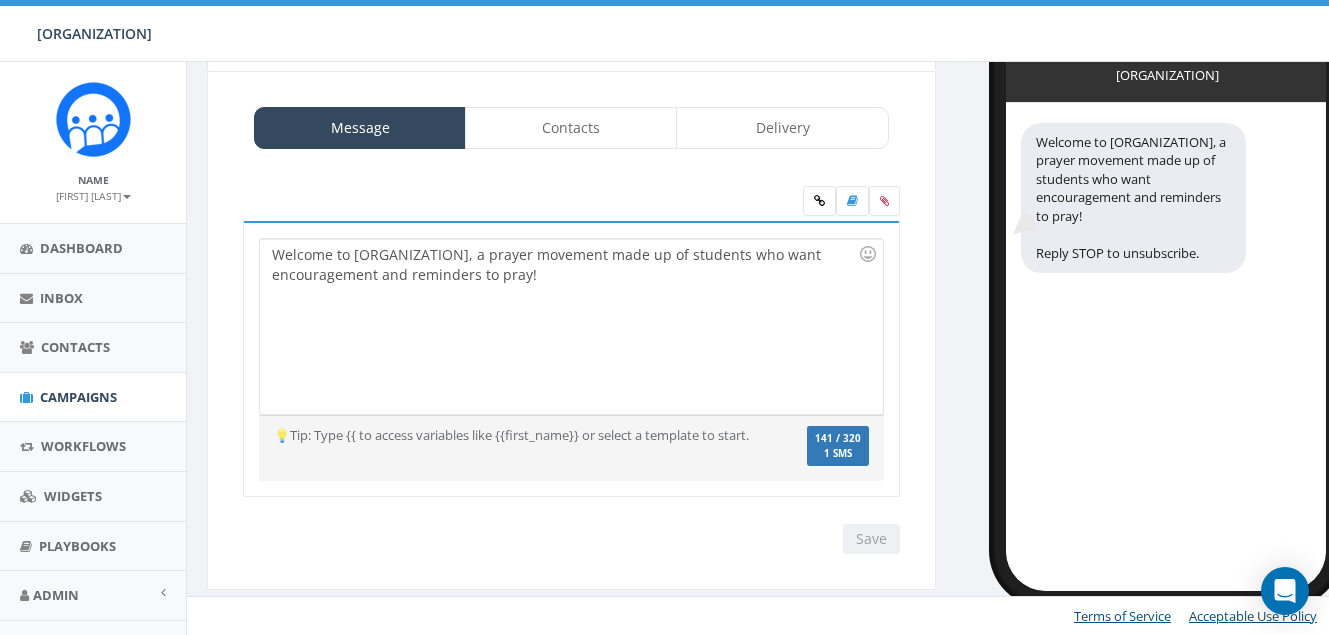 click on "Save   Next" at bounding box center (851, 203) 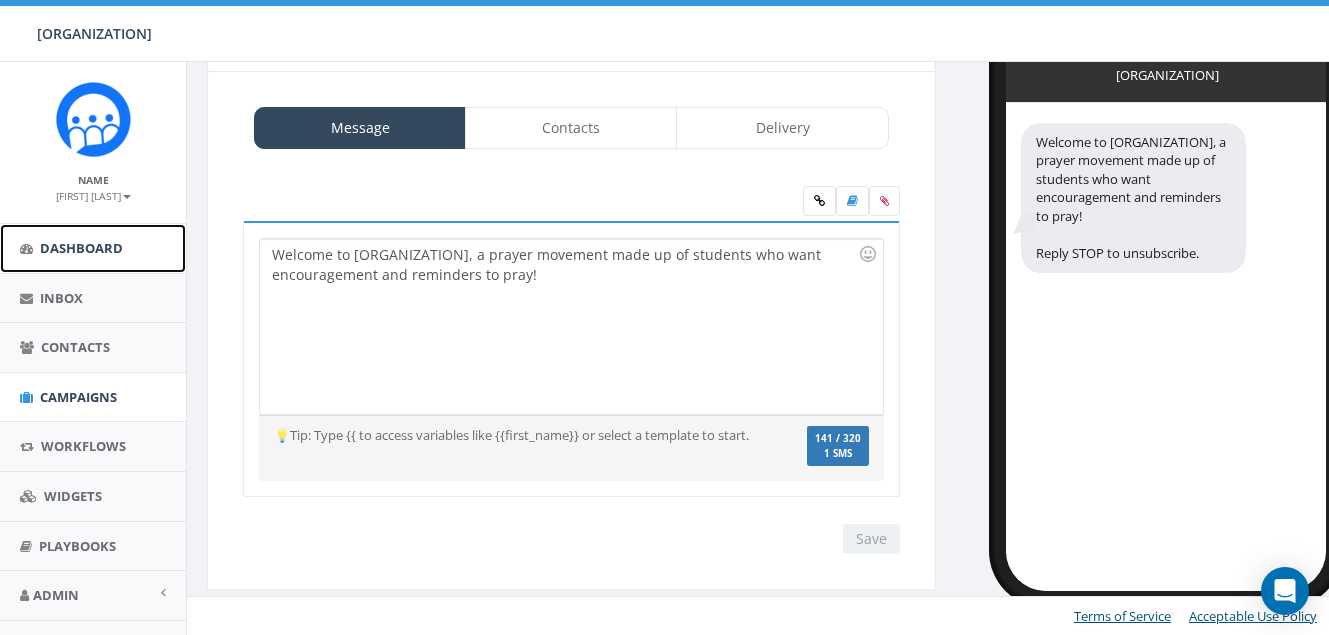 click on "Dashboard" at bounding box center (81, 248) 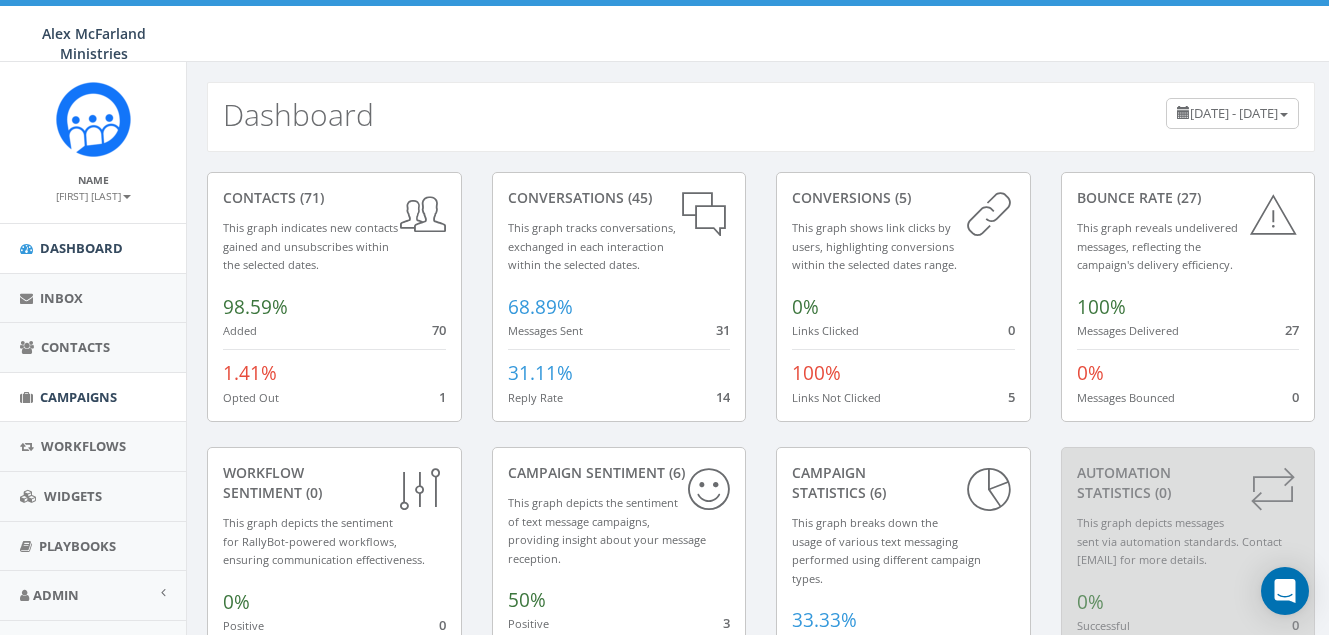 scroll, scrollTop: 0, scrollLeft: 0, axis: both 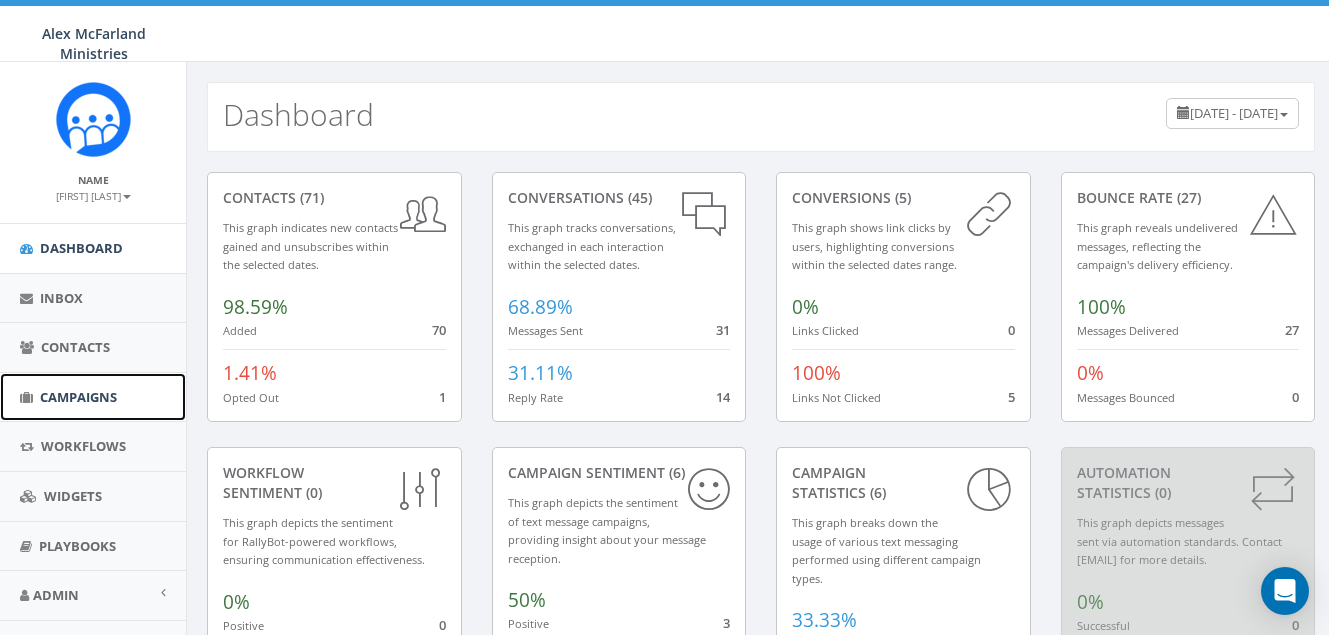 click on "Campaigns" at bounding box center [78, 397] 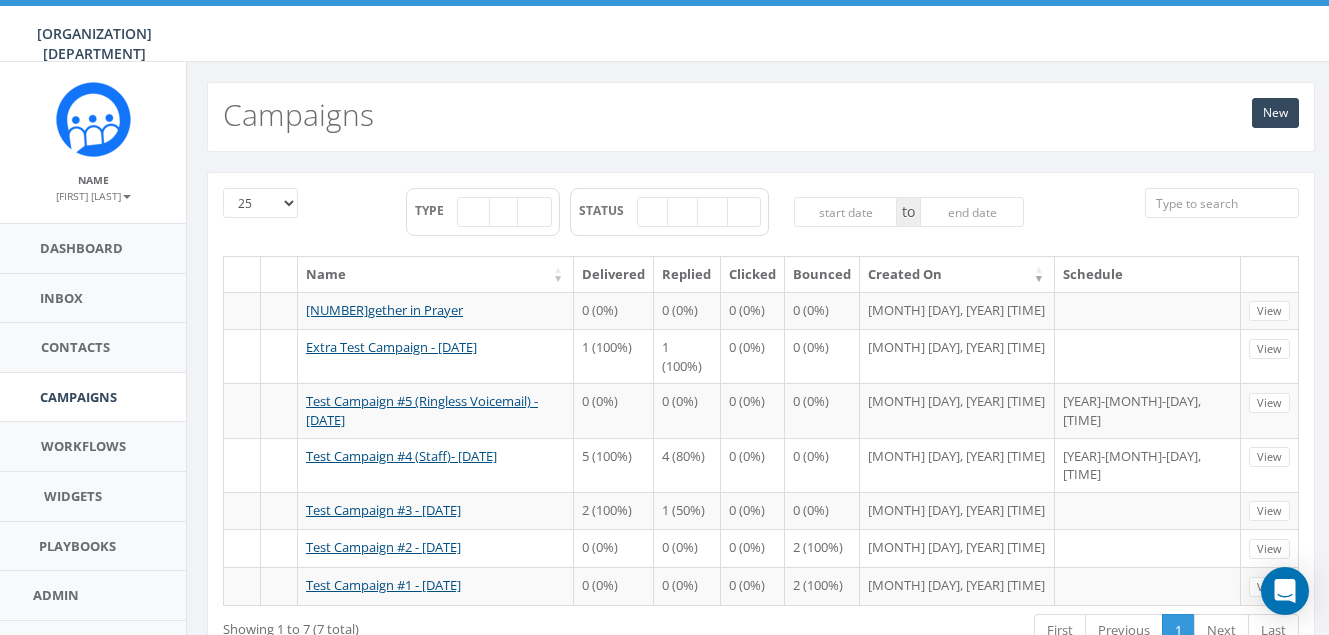 scroll, scrollTop: 0, scrollLeft: 0, axis: both 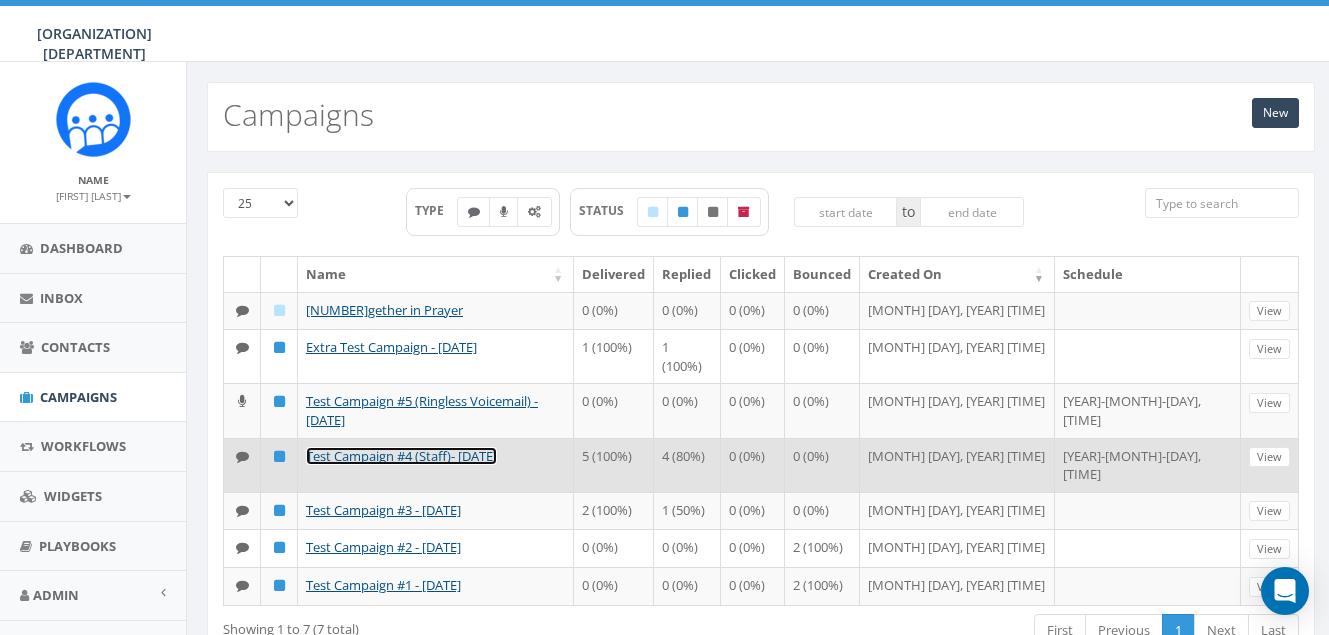 click on "Test Campaign #4 (Staff)- [MONTH]/[DAY]/[YEAR]" at bounding box center (401, 456) 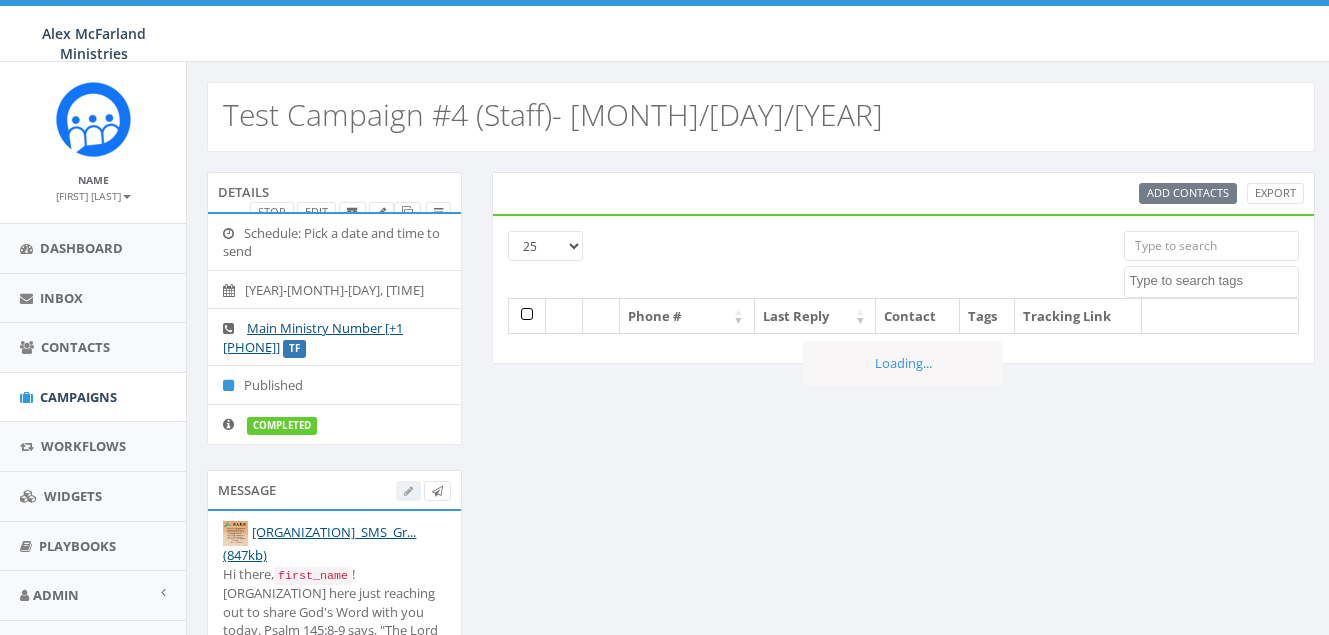 scroll, scrollTop: 0, scrollLeft: 0, axis: both 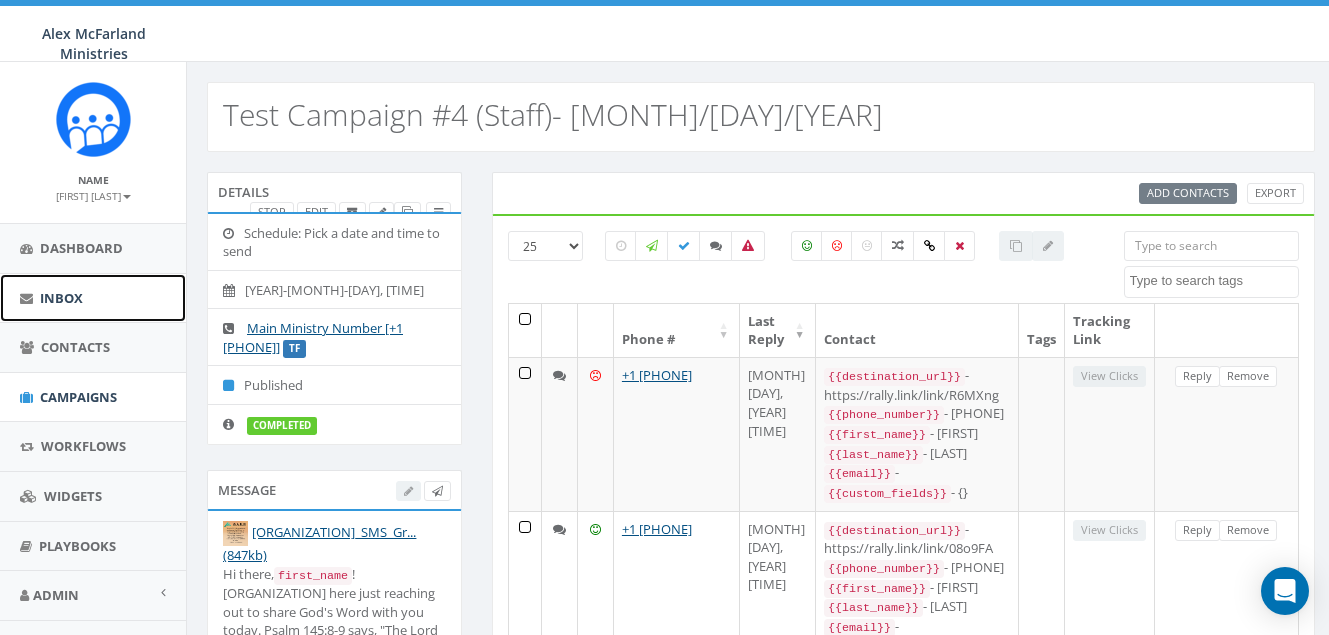 click on "Inbox" at bounding box center (61, 298) 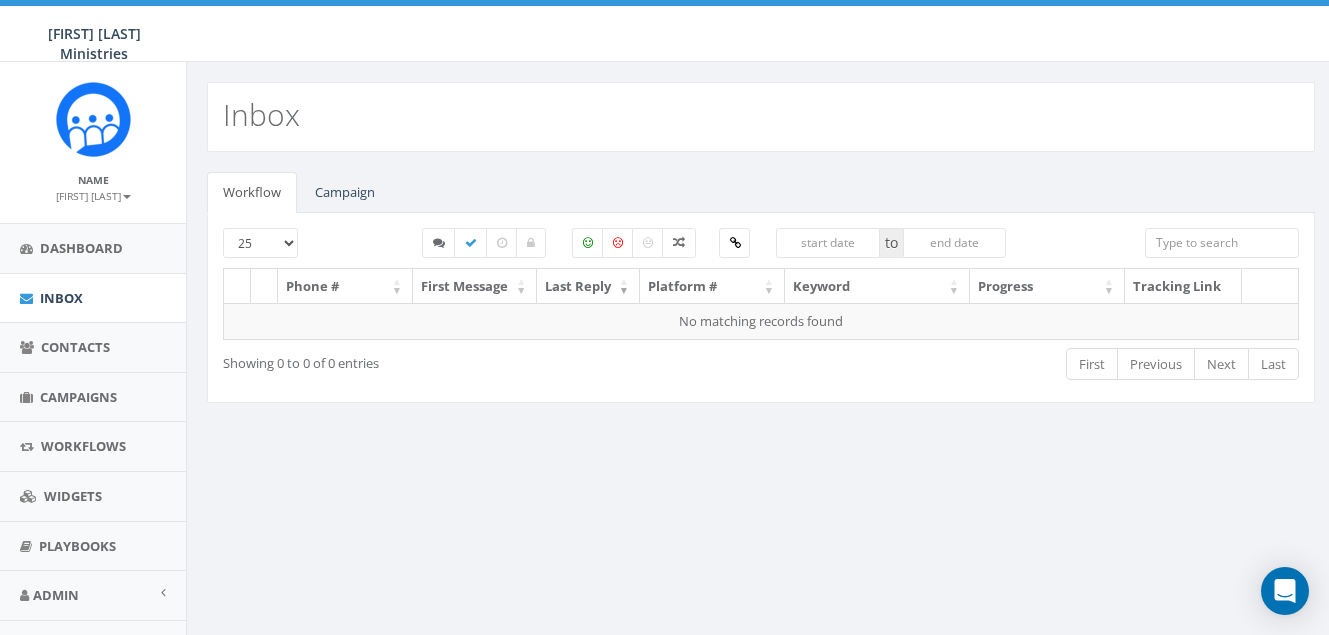 scroll, scrollTop: 0, scrollLeft: 0, axis: both 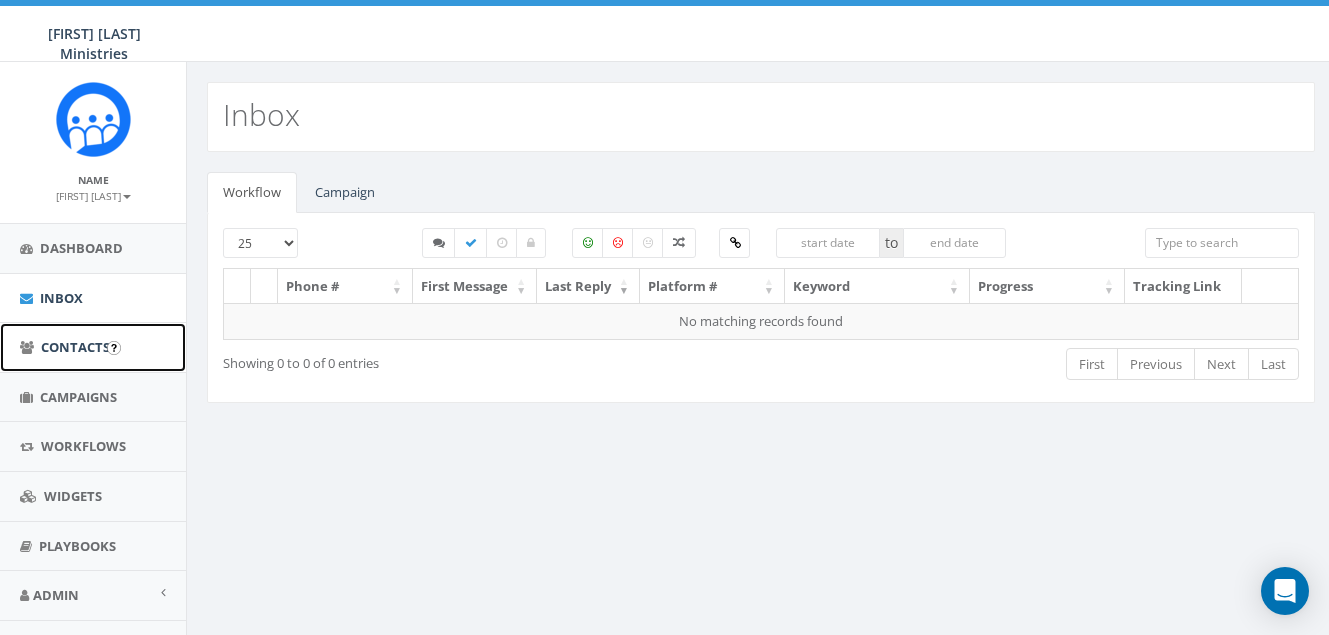 click on "Contacts" at bounding box center (75, 347) 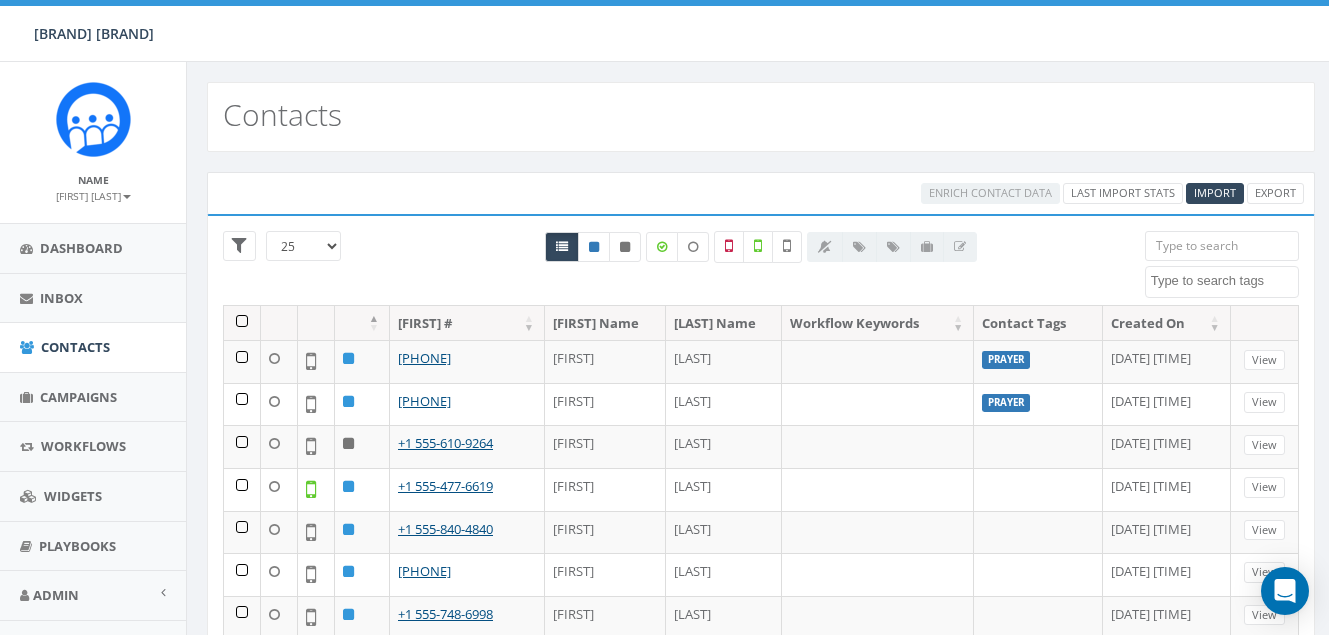 scroll, scrollTop: 0, scrollLeft: 0, axis: both 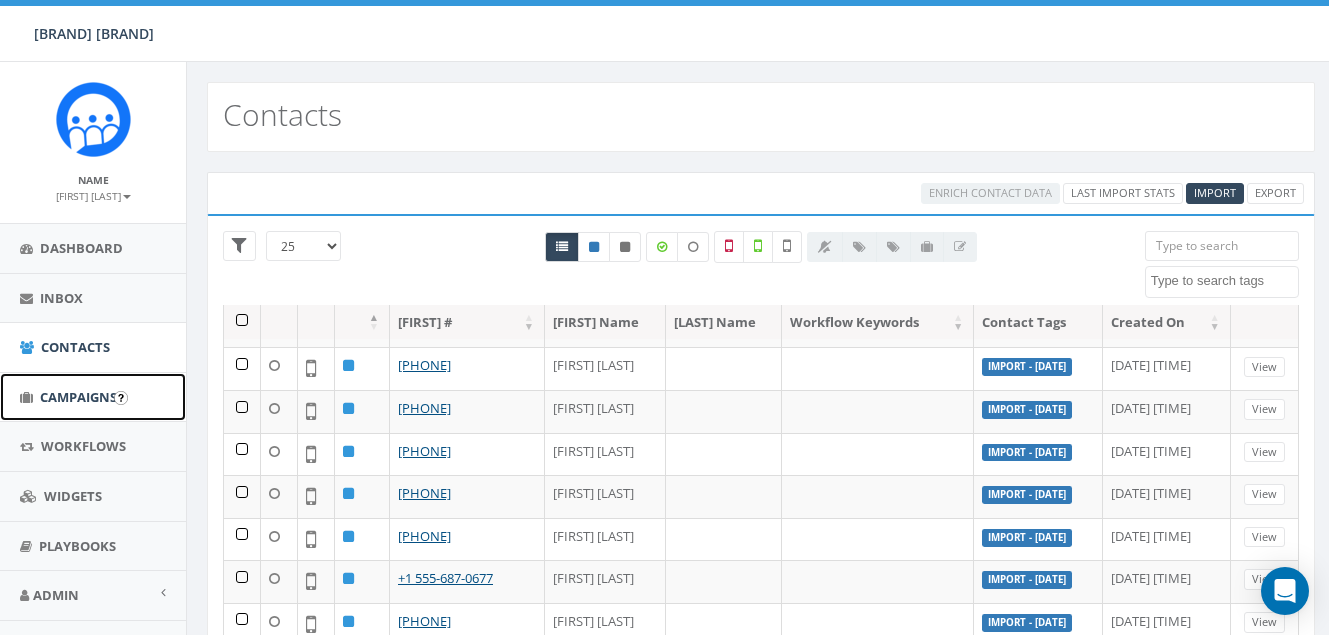 click on "Campaigns" at bounding box center (78, 397) 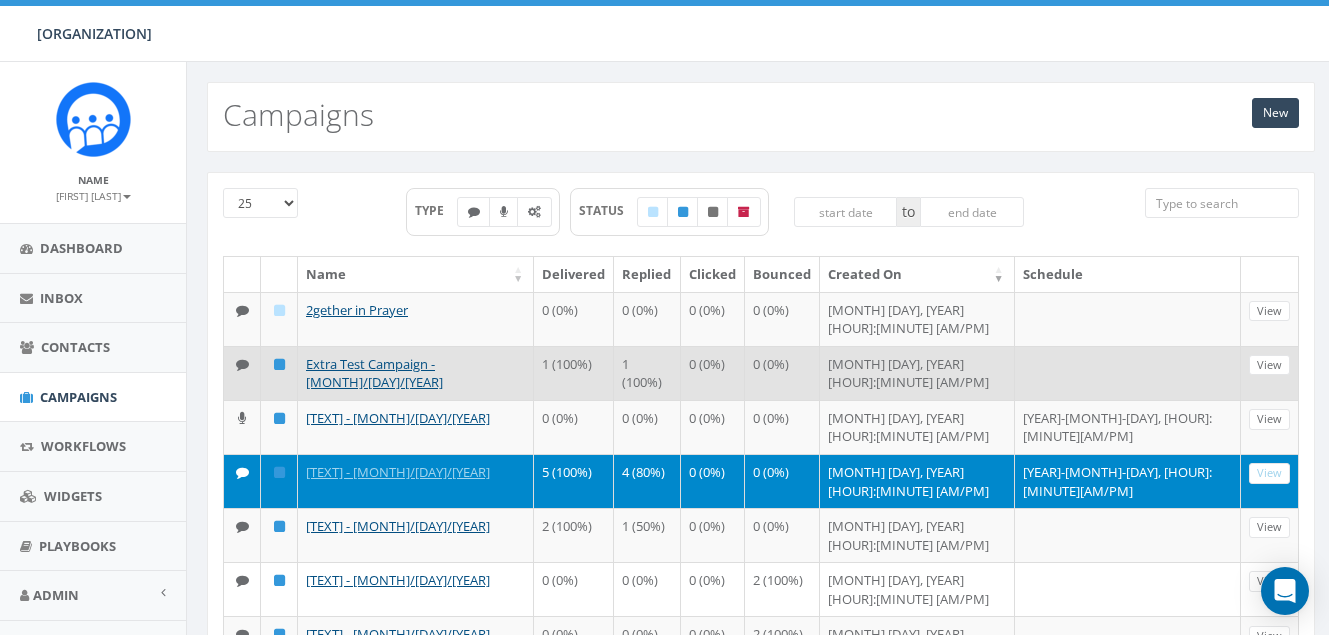 scroll, scrollTop: 0, scrollLeft: 0, axis: both 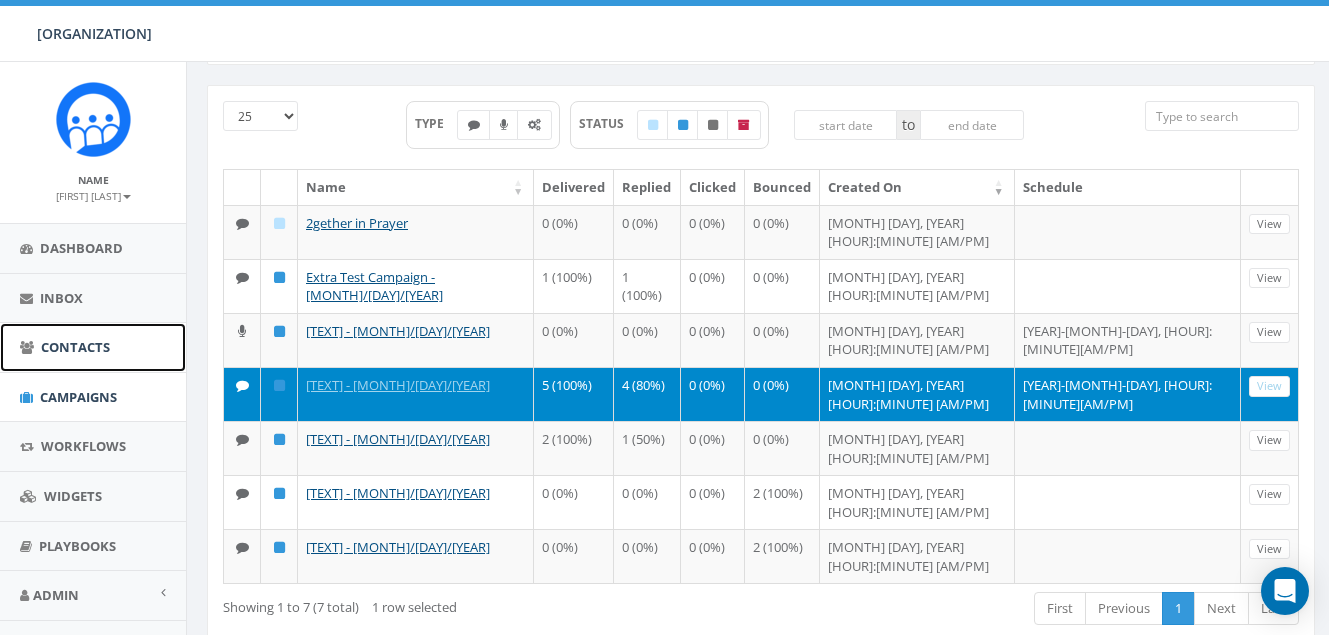 click on "Contacts" at bounding box center (75, 347) 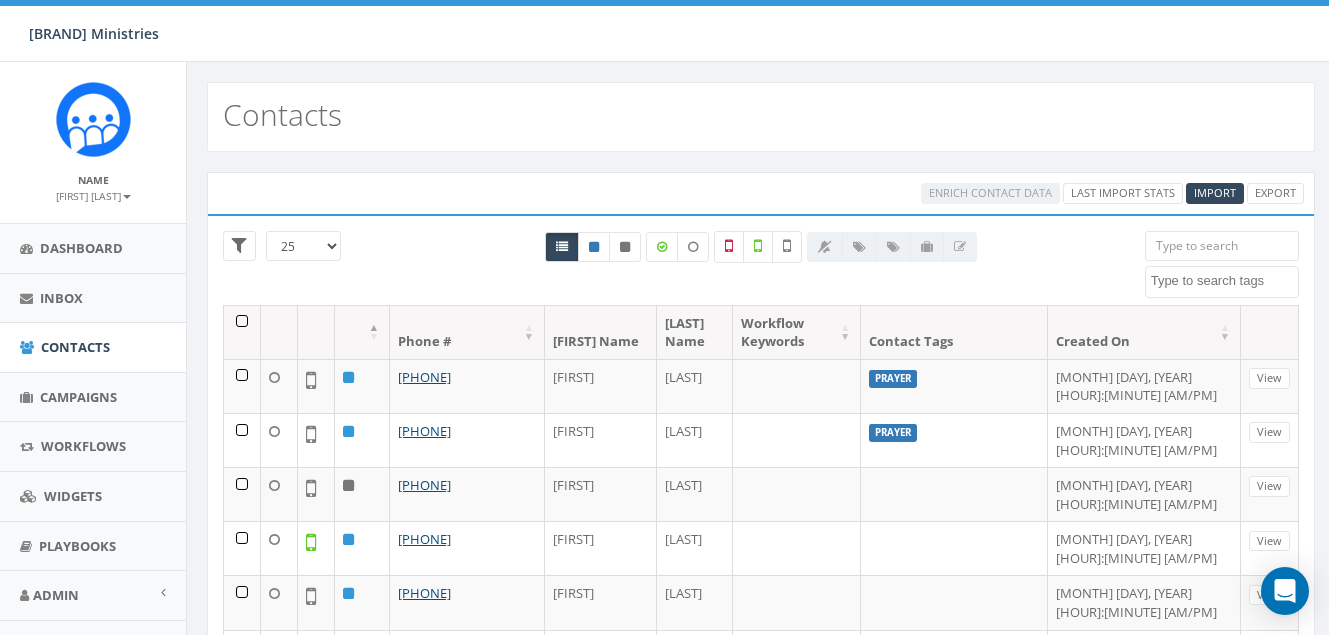 scroll, scrollTop: 0, scrollLeft: 0, axis: both 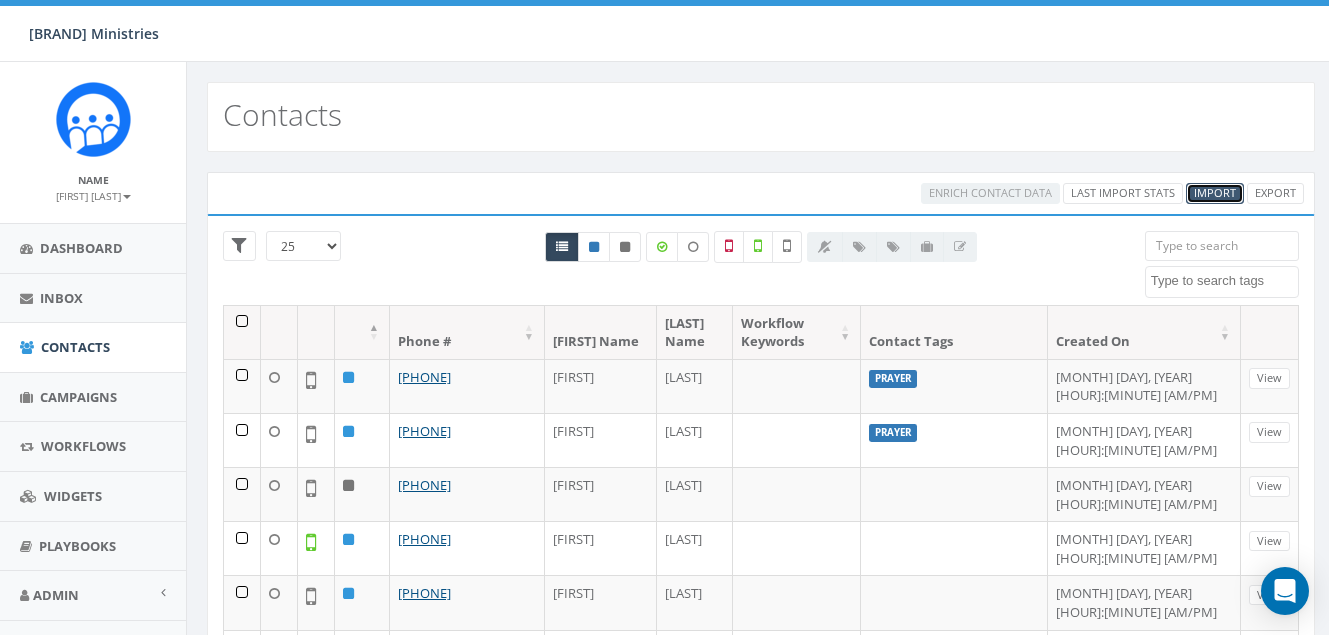 click on "[FIRST]" at bounding box center [1215, 192] 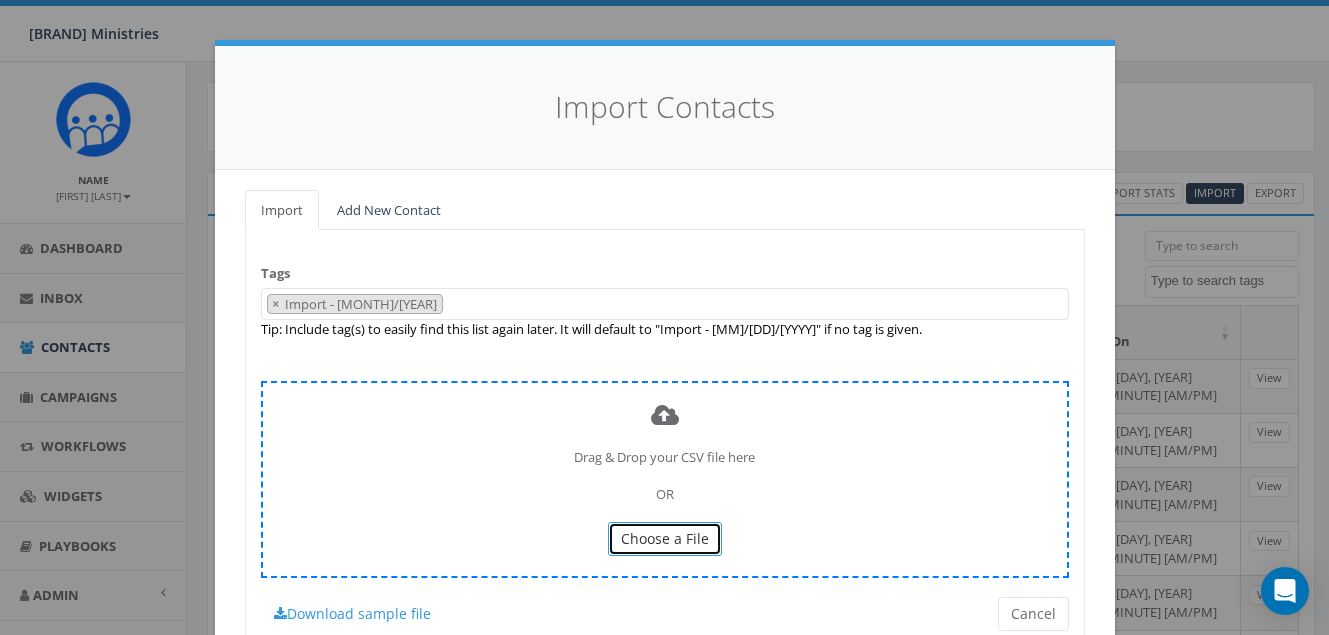 click on "Choose a File" at bounding box center (665, 538) 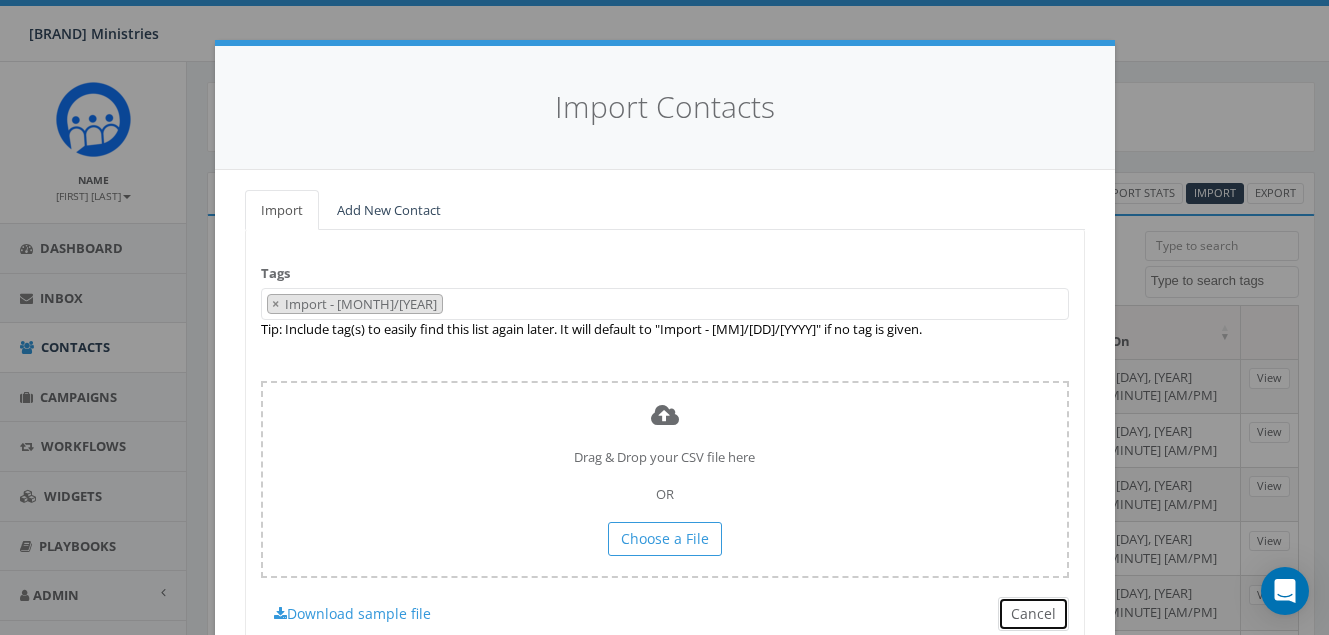 click on "Cancel" at bounding box center (1033, 614) 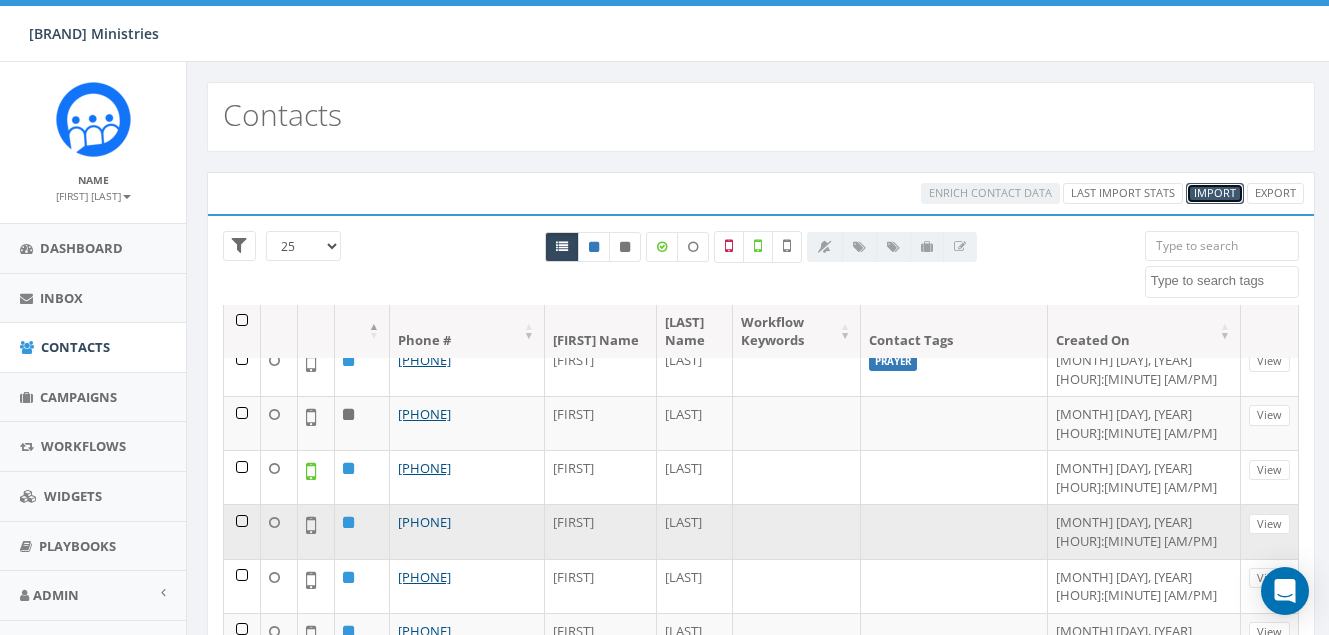 scroll, scrollTop: 0, scrollLeft: 0, axis: both 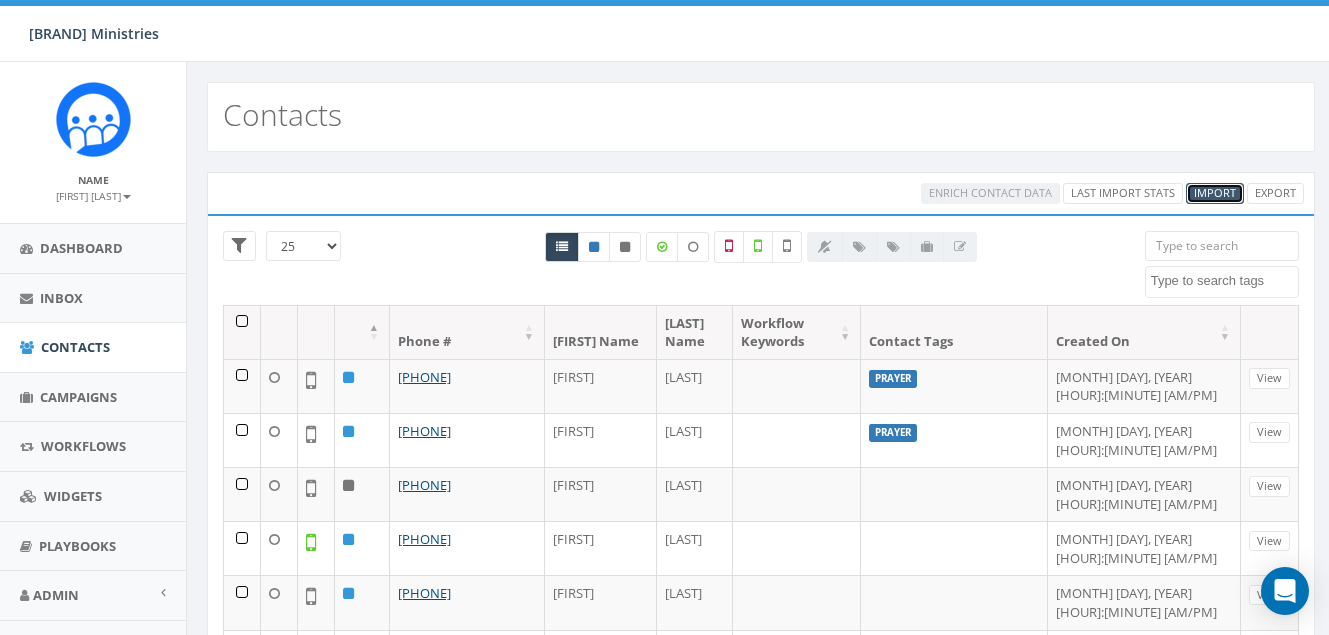 click on "Import" at bounding box center [1215, 192] 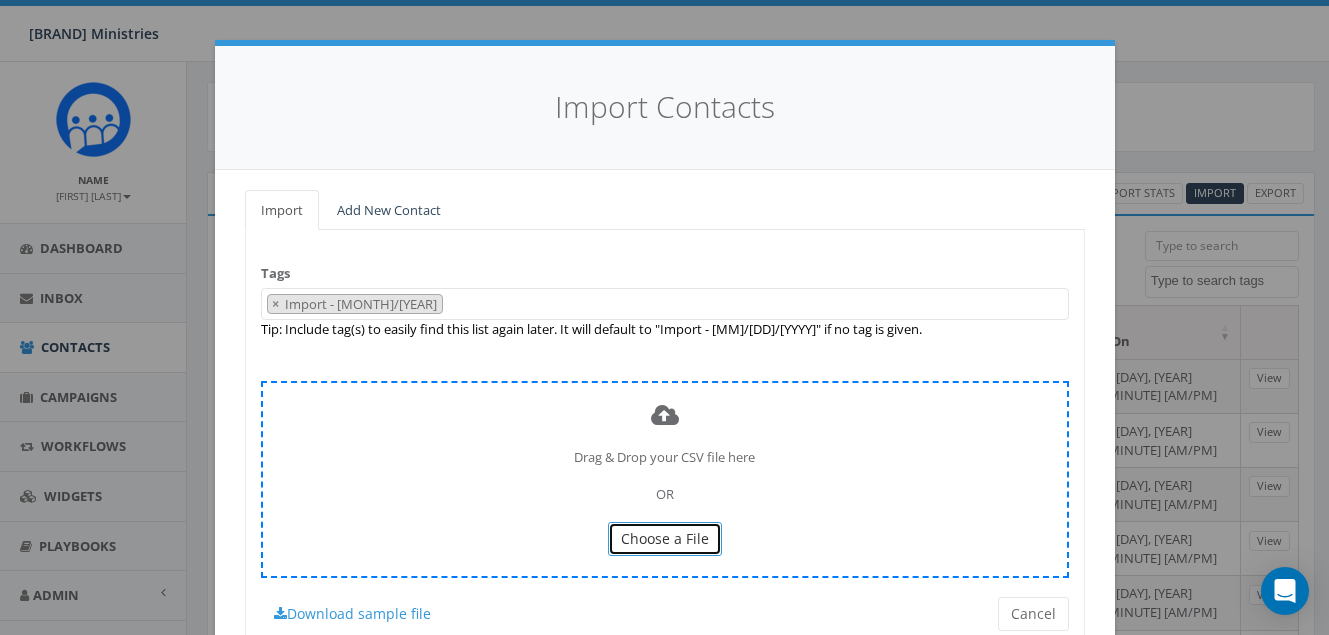 click on "Choose a File" at bounding box center (665, 538) 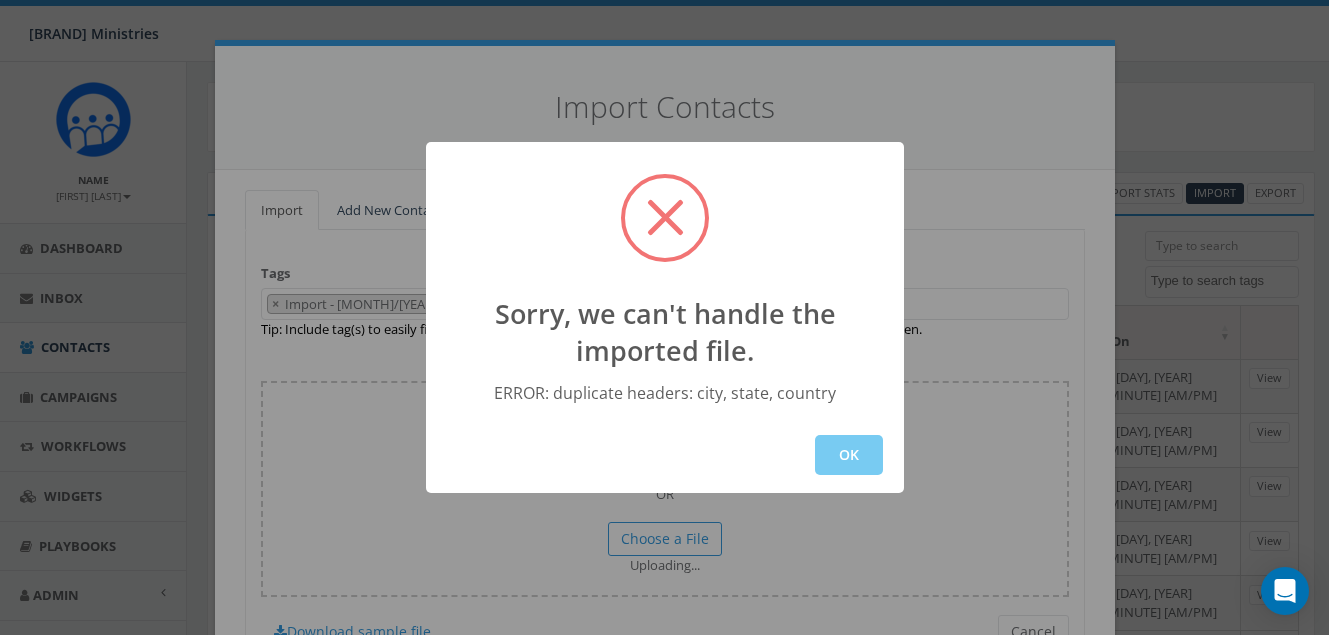 click on "OK" at bounding box center [849, 455] 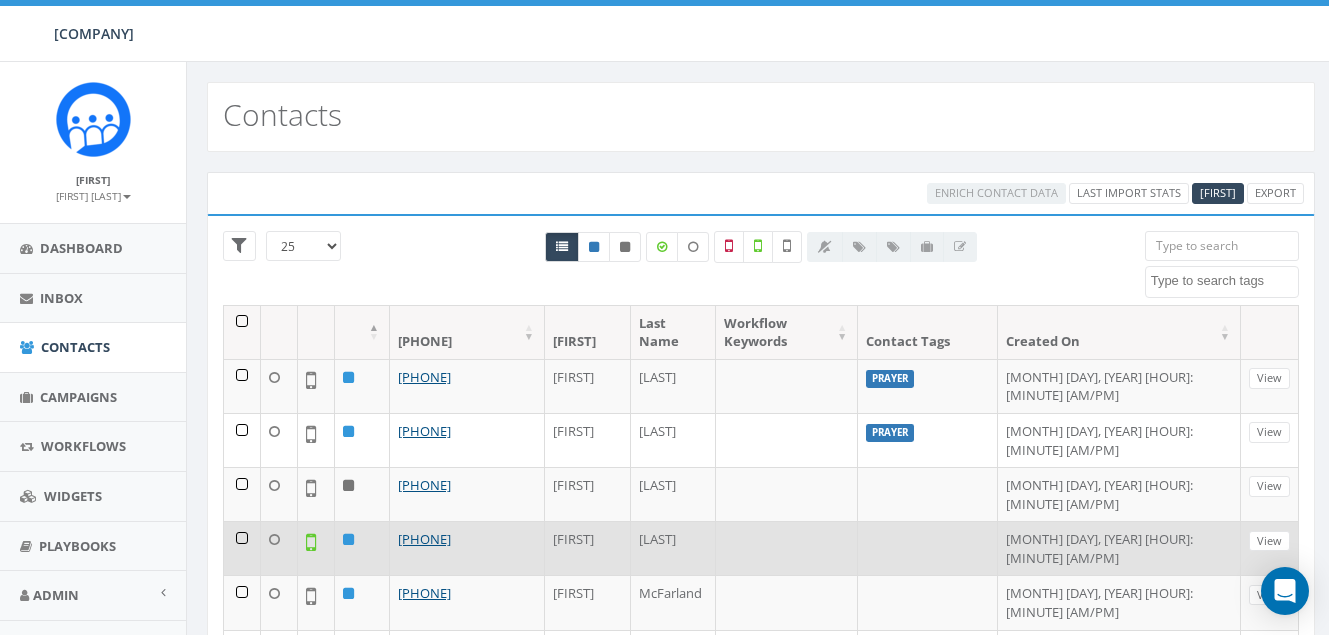 scroll, scrollTop: 0, scrollLeft: 0, axis: both 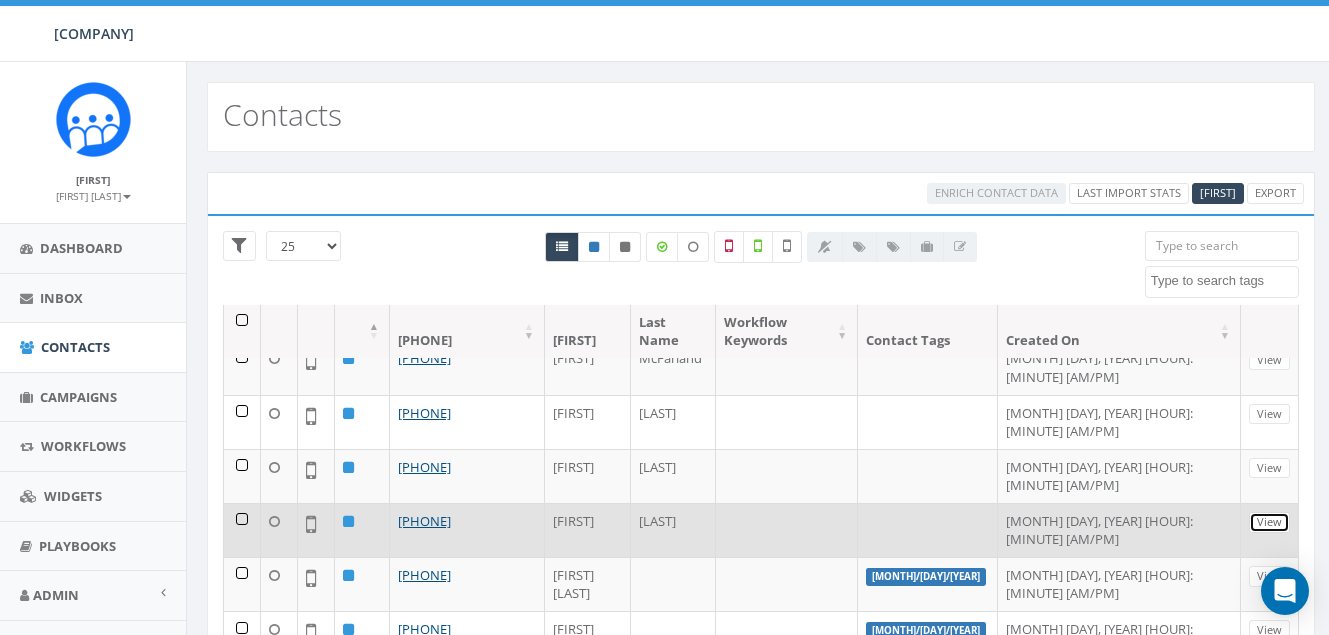 click on "View" at bounding box center [1269, 522] 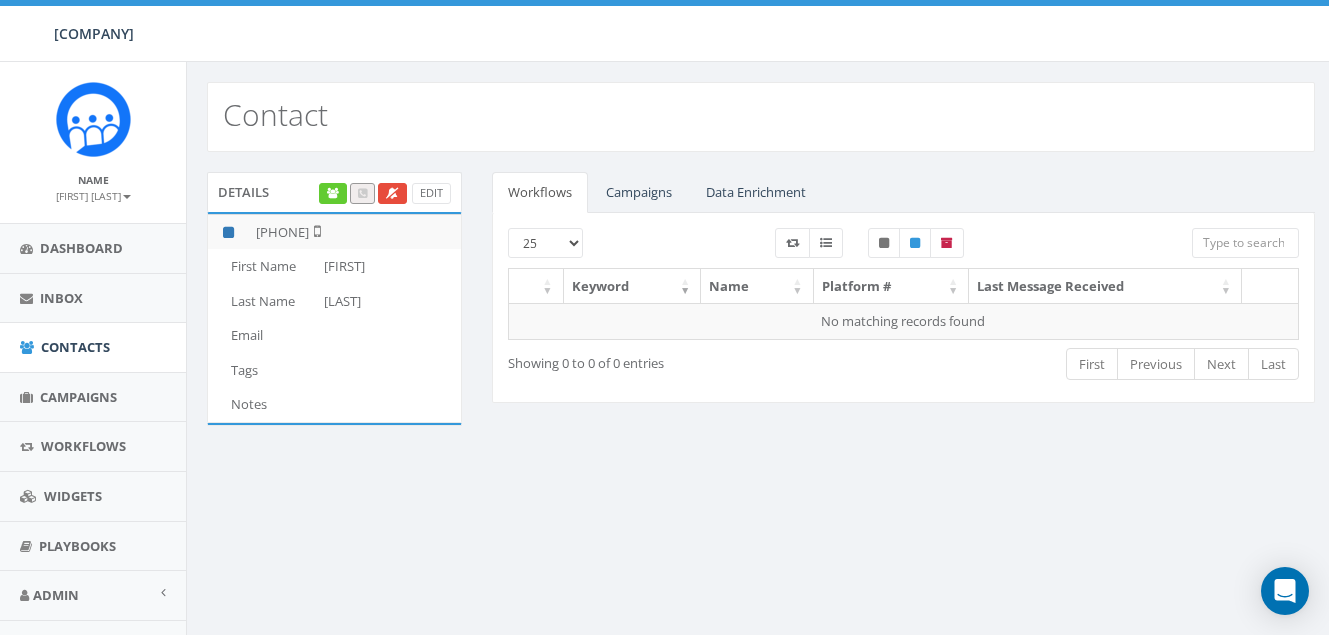 scroll, scrollTop: 0, scrollLeft: 0, axis: both 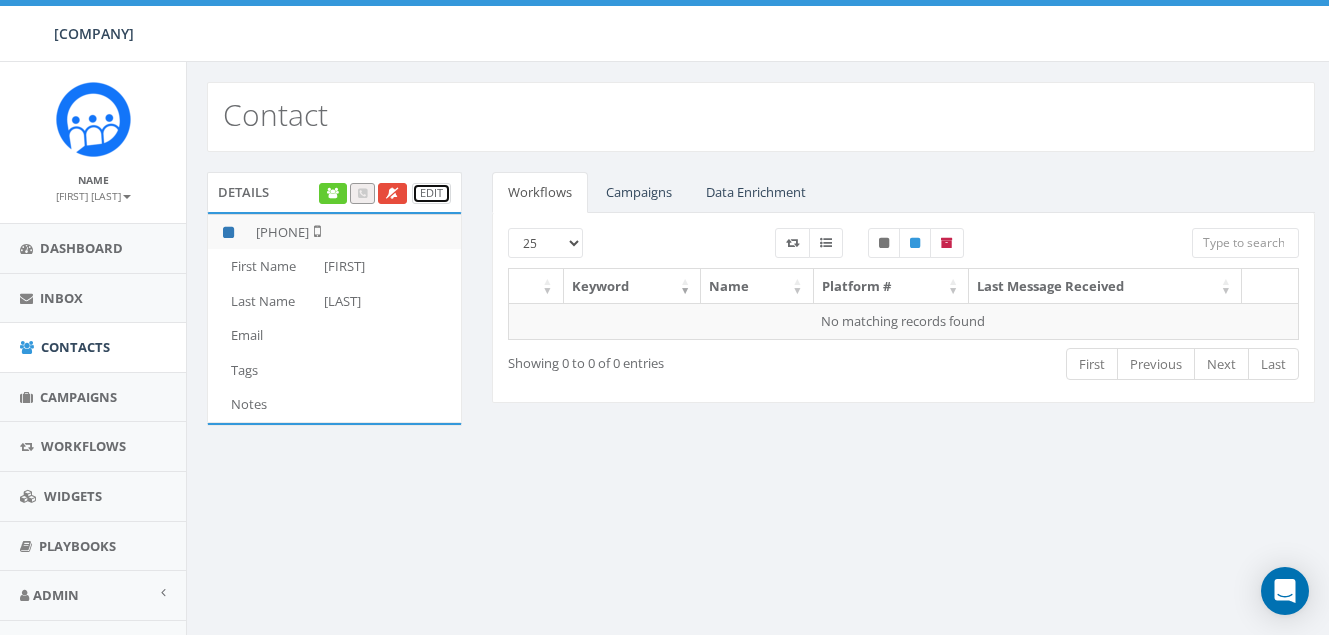 click on "Edit" at bounding box center [431, 193] 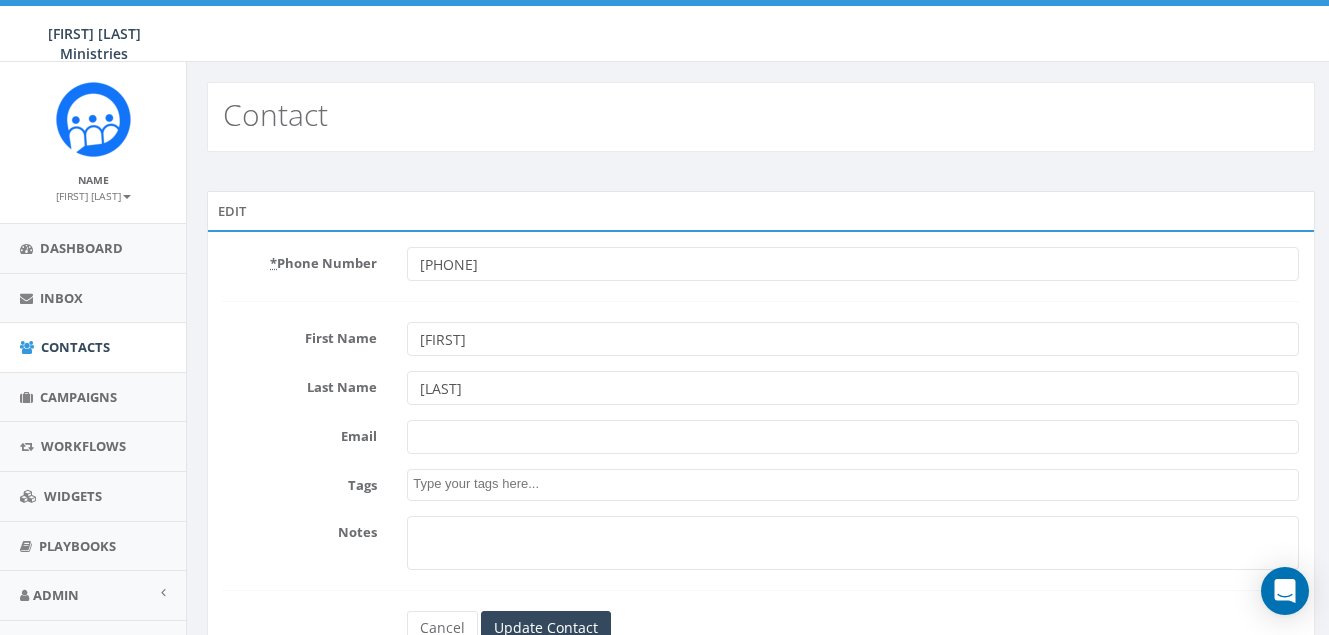 scroll, scrollTop: 0, scrollLeft: 0, axis: both 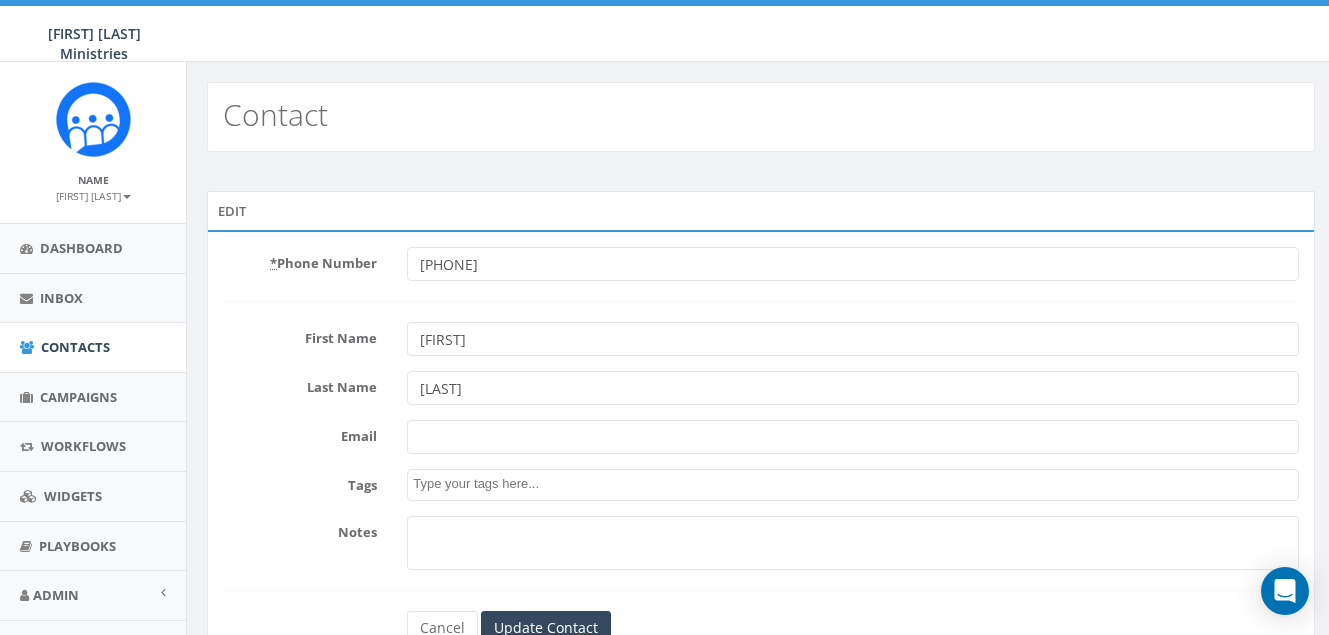 drag, startPoint x: 546, startPoint y: 266, endPoint x: 463, endPoint y: 264, distance: 83.02409 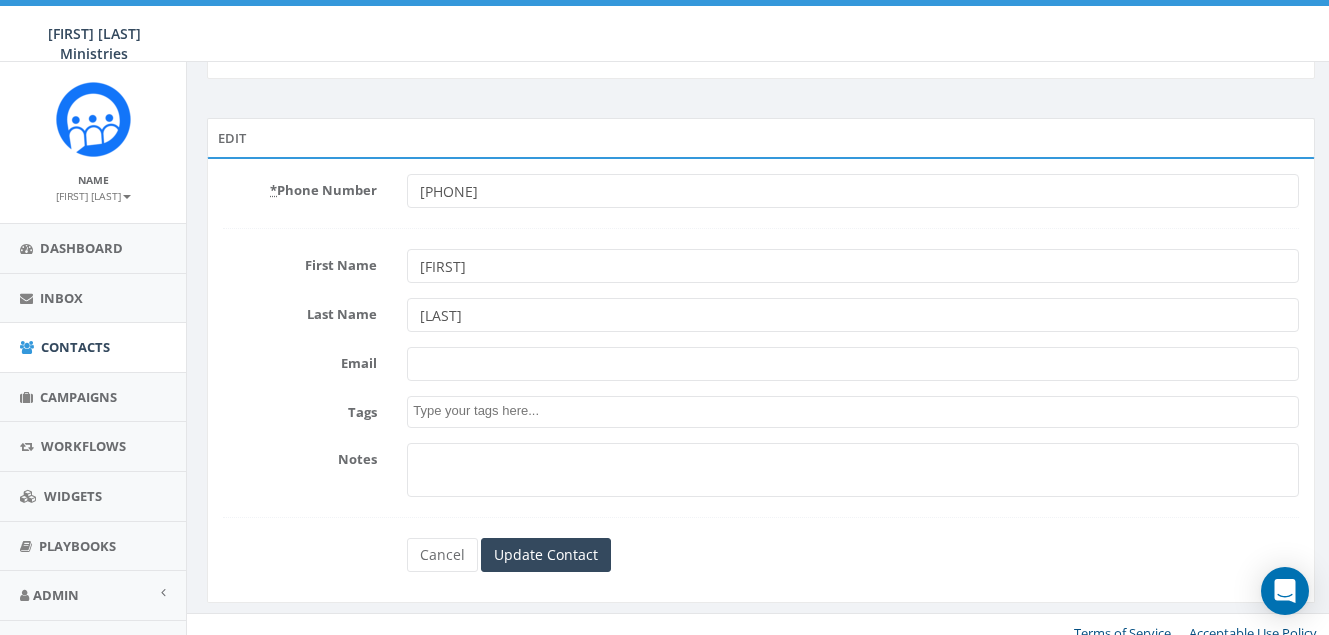 scroll, scrollTop: 91, scrollLeft: 0, axis: vertical 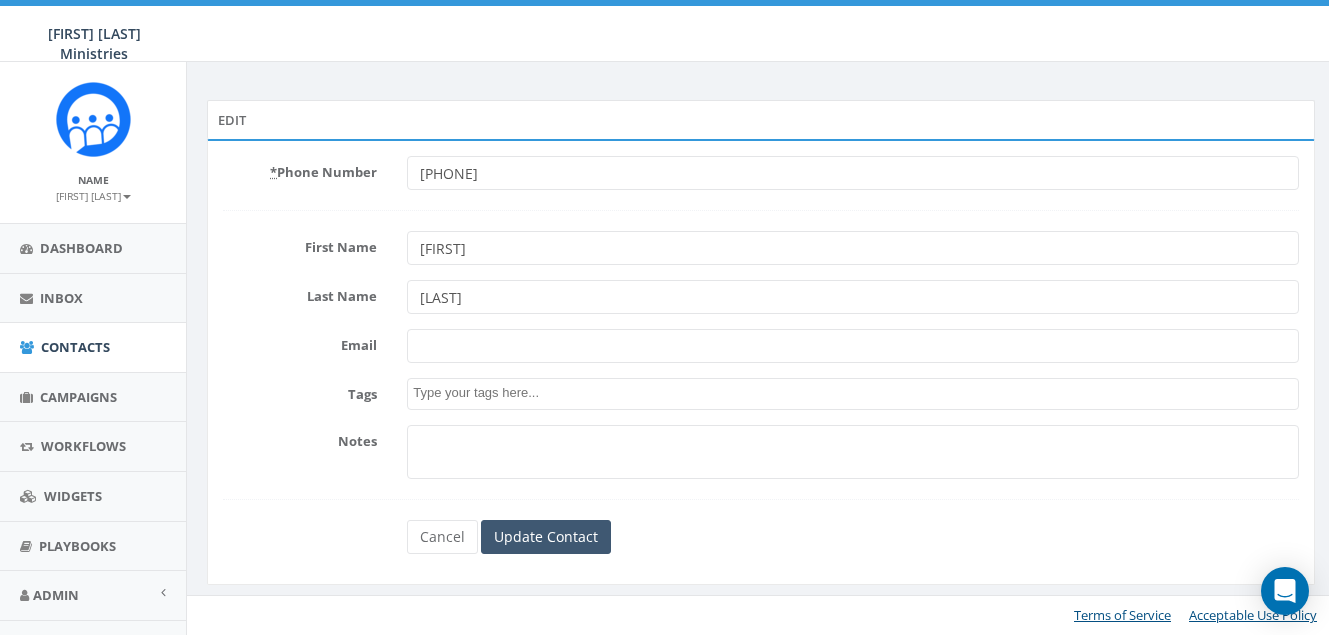 type on "+18032379767" 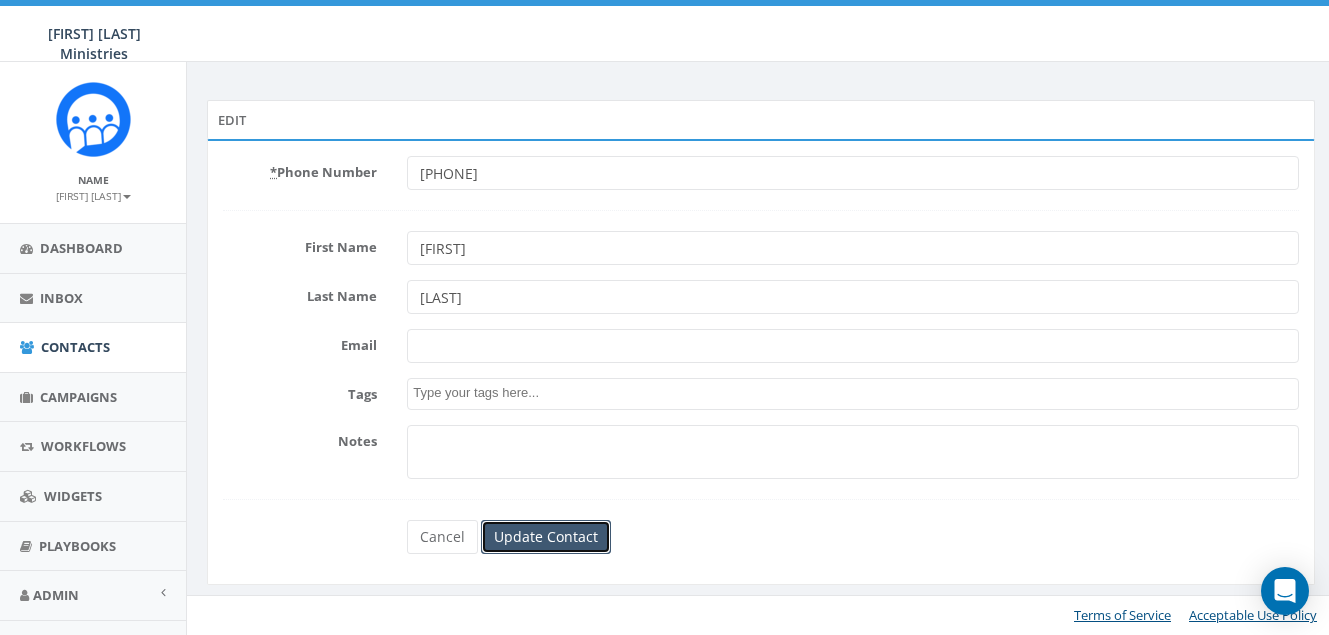 click on "Update Contact" at bounding box center (546, 537) 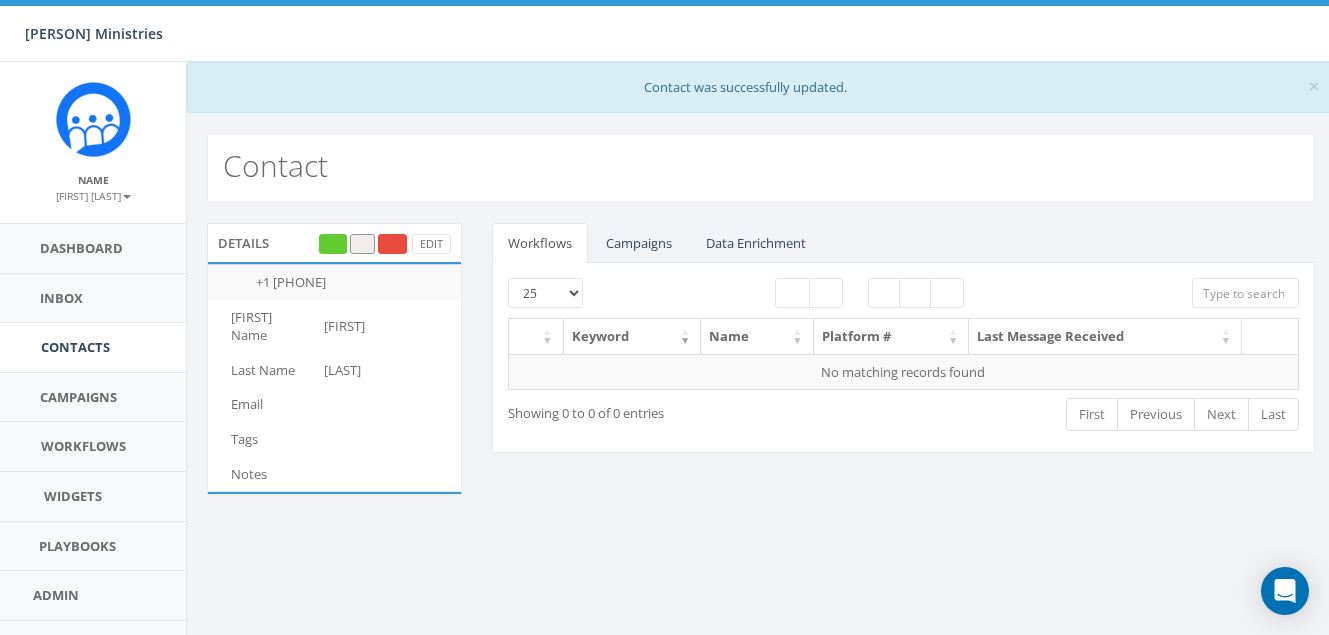 scroll, scrollTop: 0, scrollLeft: 0, axis: both 